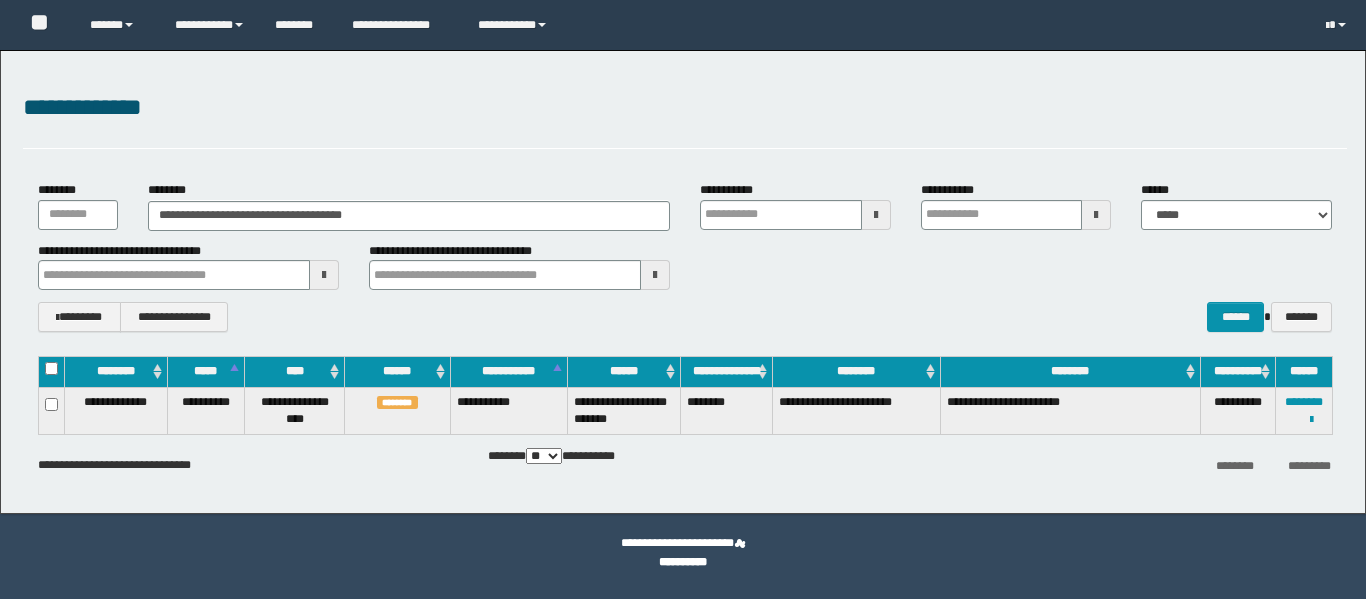 scroll, scrollTop: 0, scrollLeft: 0, axis: both 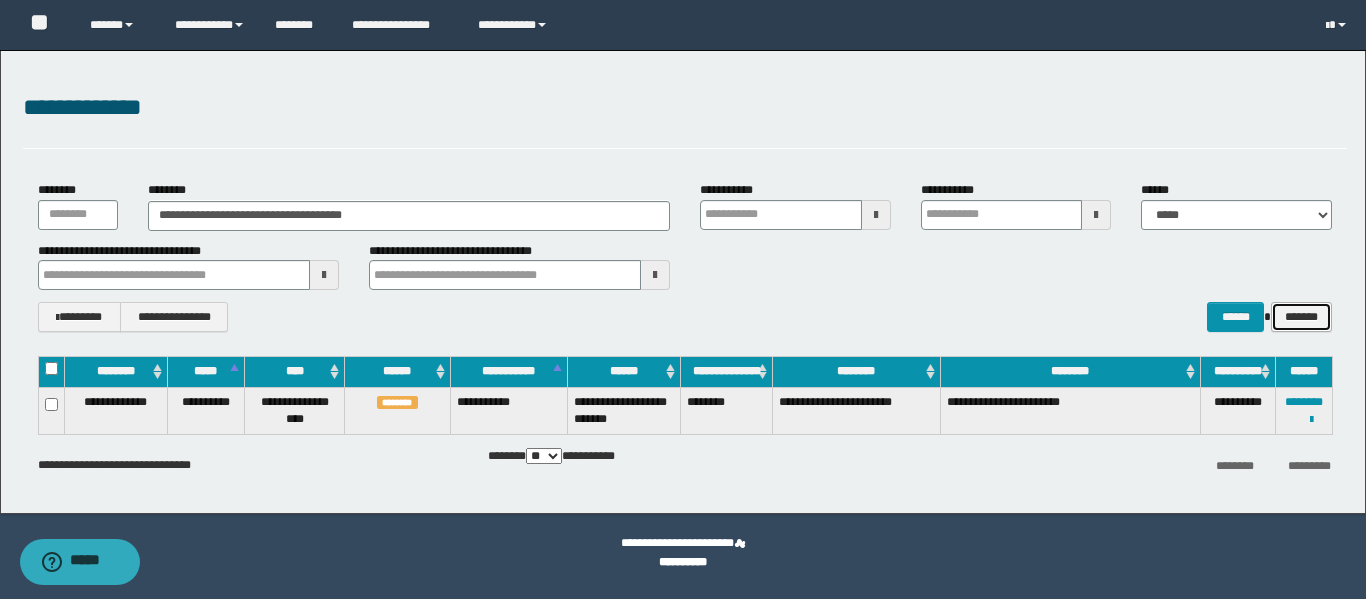 click on "*******" at bounding box center [1301, 317] 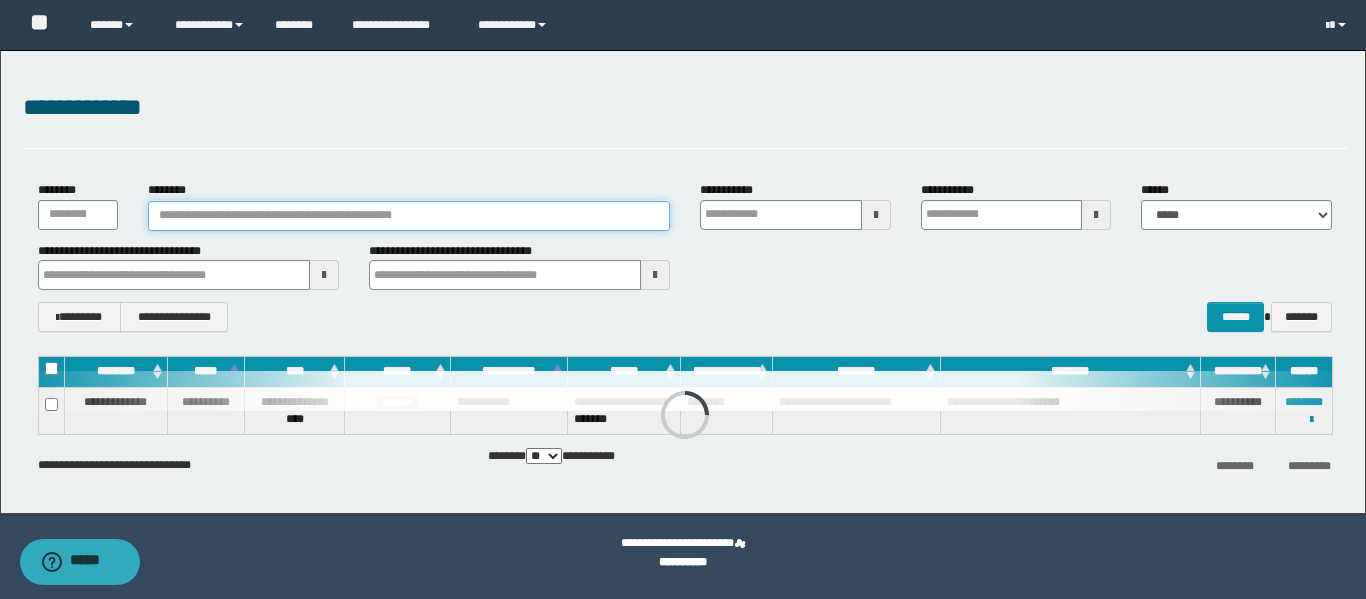 click on "********" at bounding box center [409, 216] 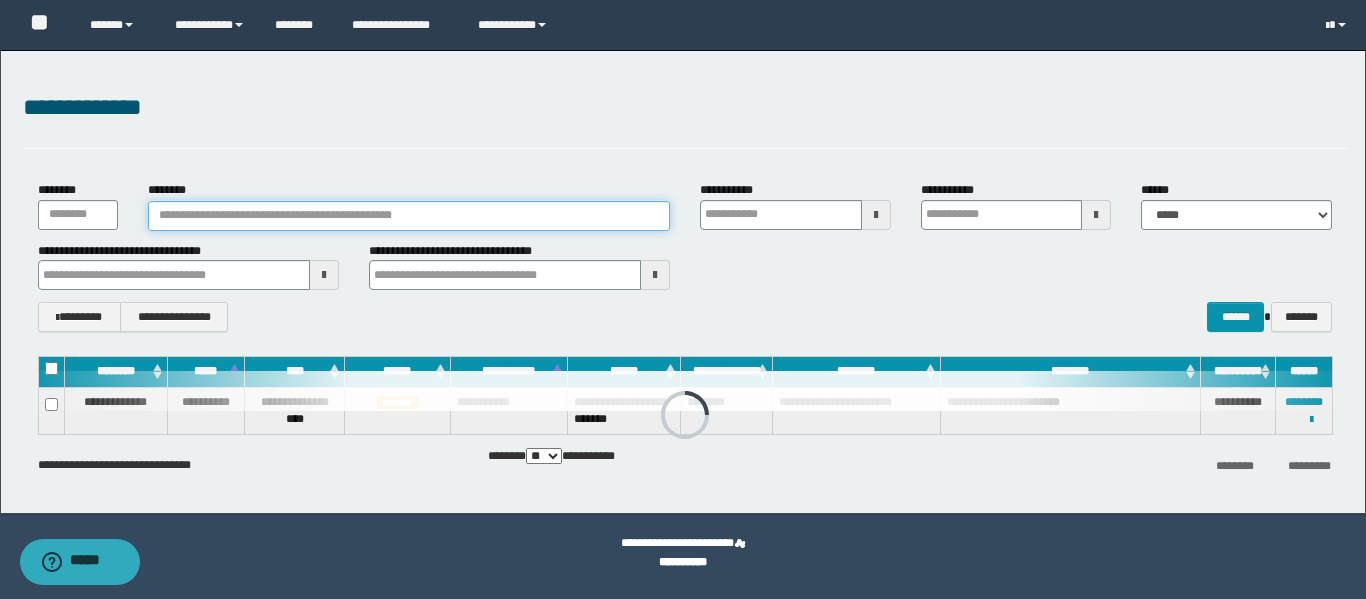 type on "********" 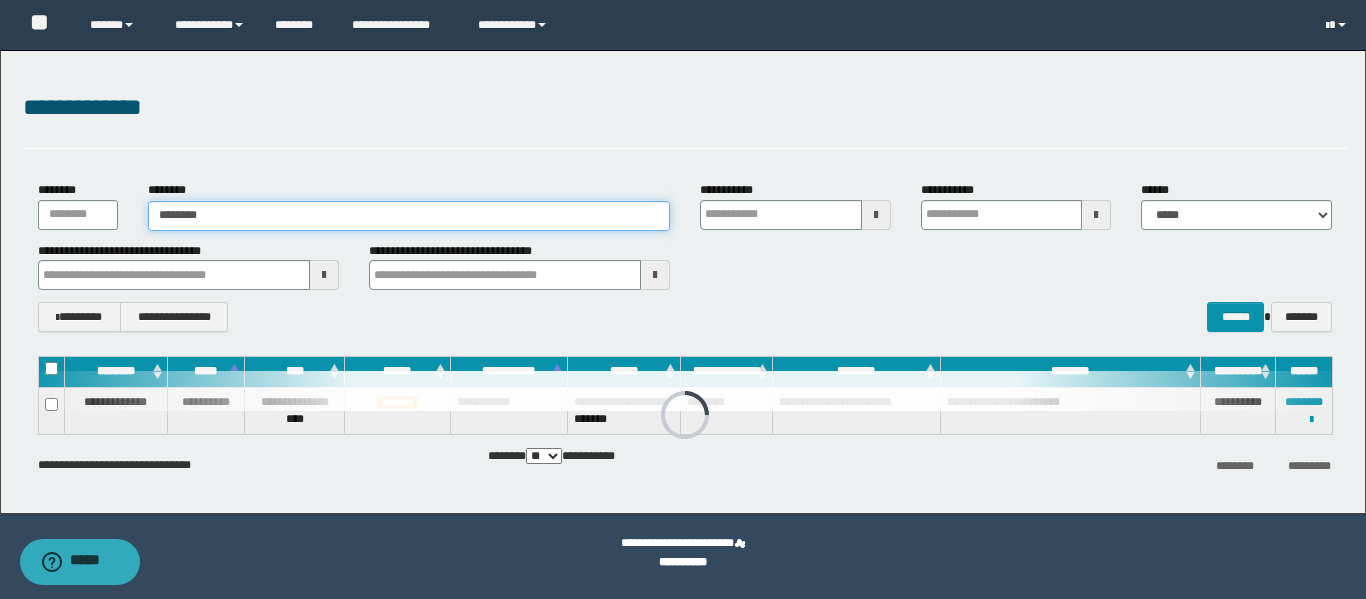 type on "********" 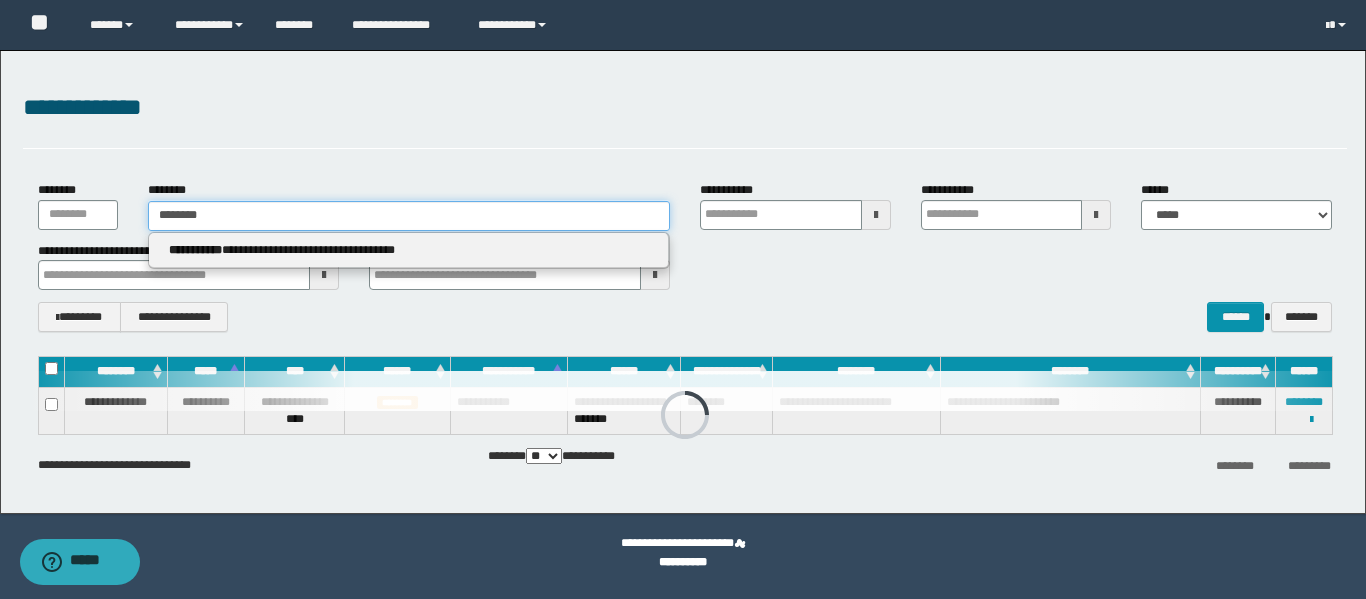 type on "********" 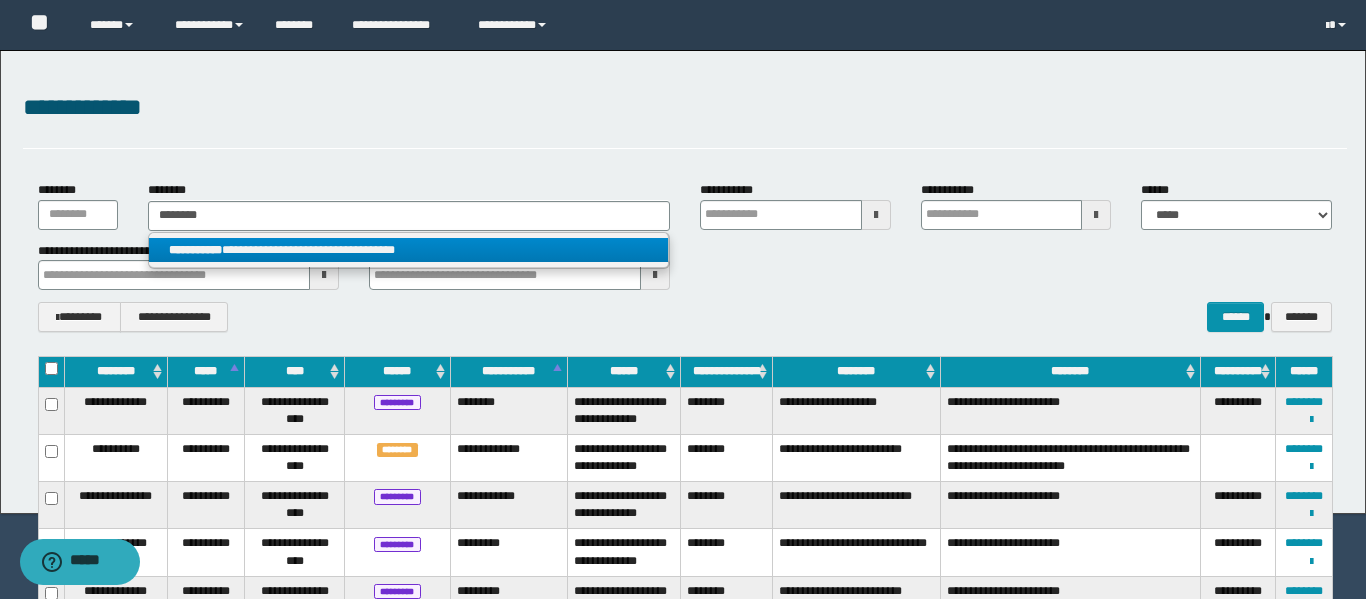 click on "**********" at bounding box center (408, 250) 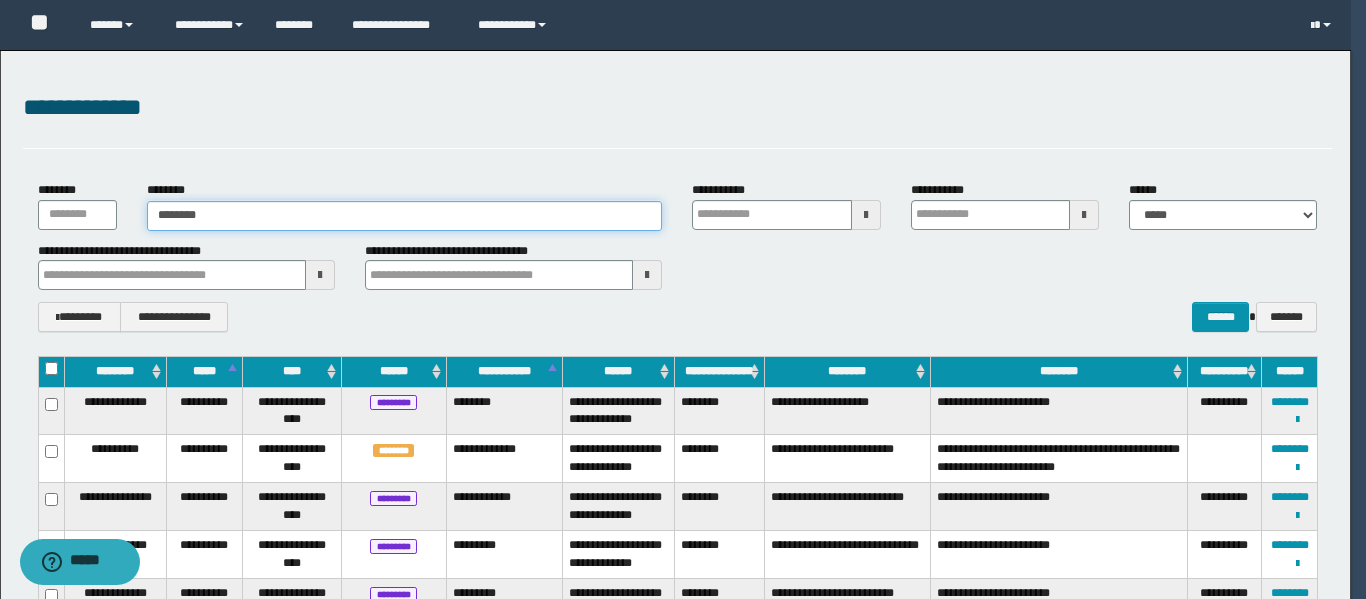 type 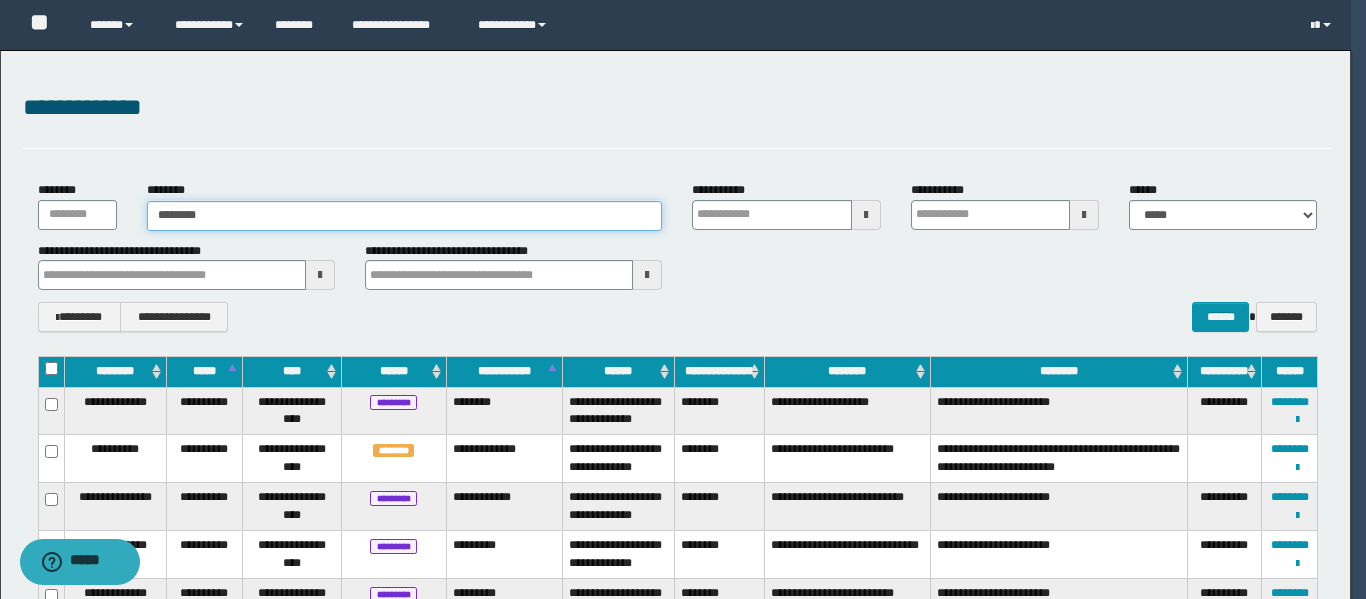 type on "**********" 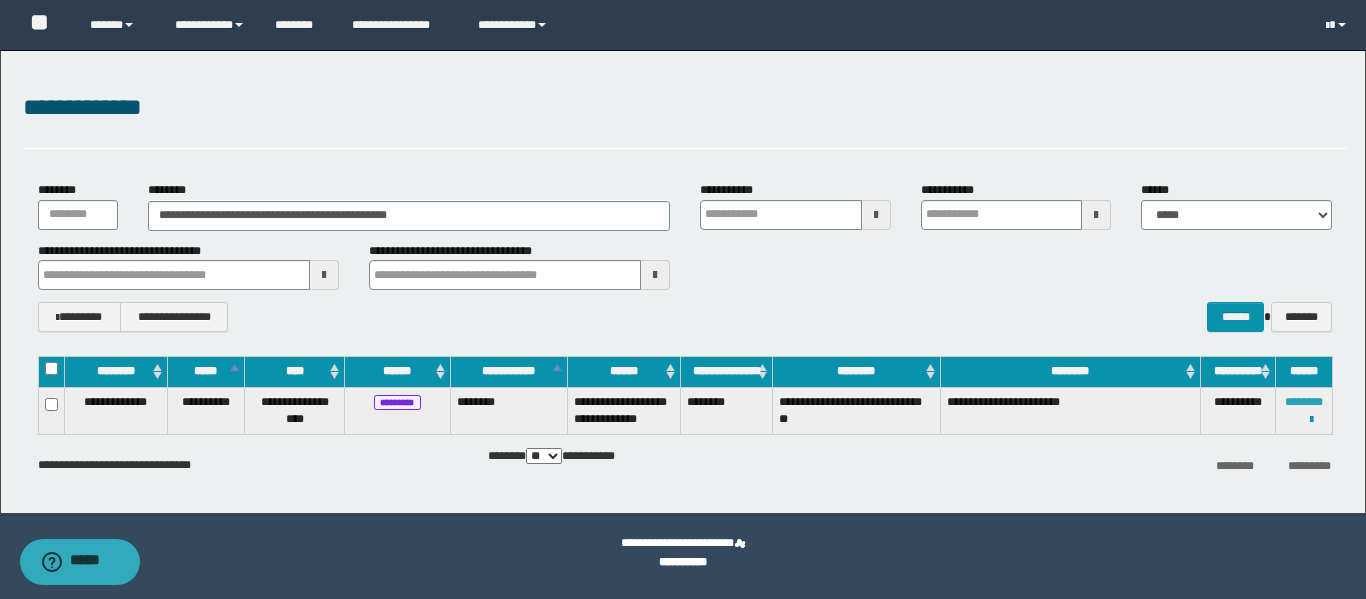 click on "********" at bounding box center [1304, 402] 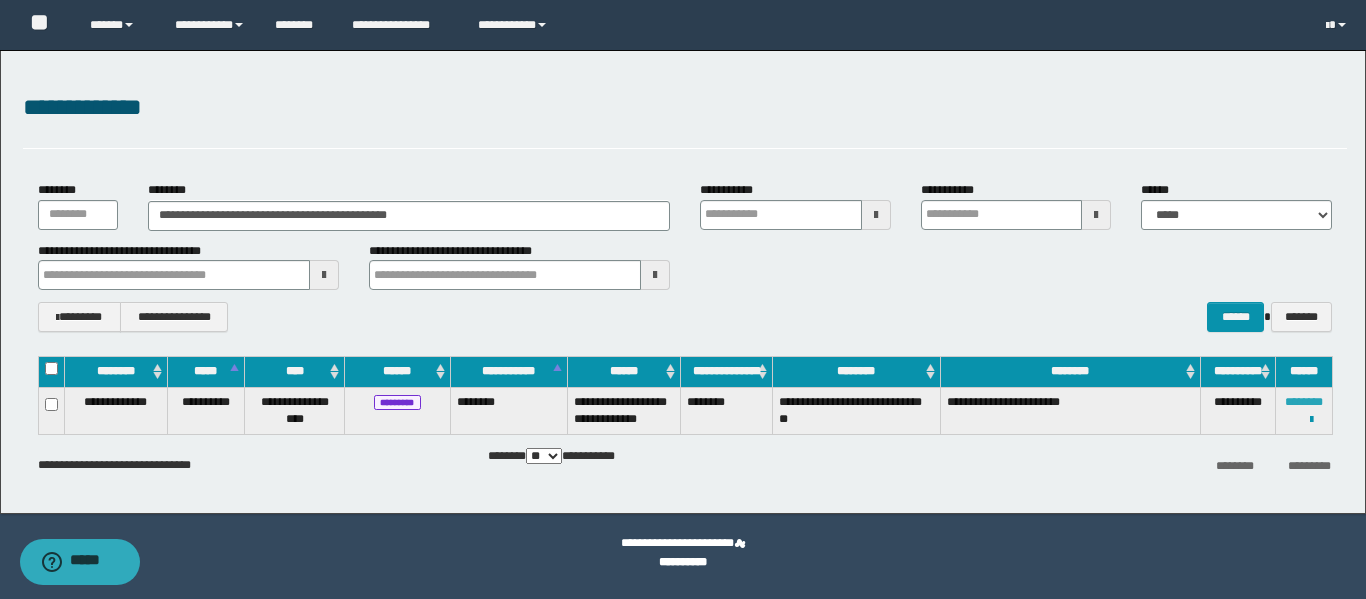 click on "********" at bounding box center [1304, 402] 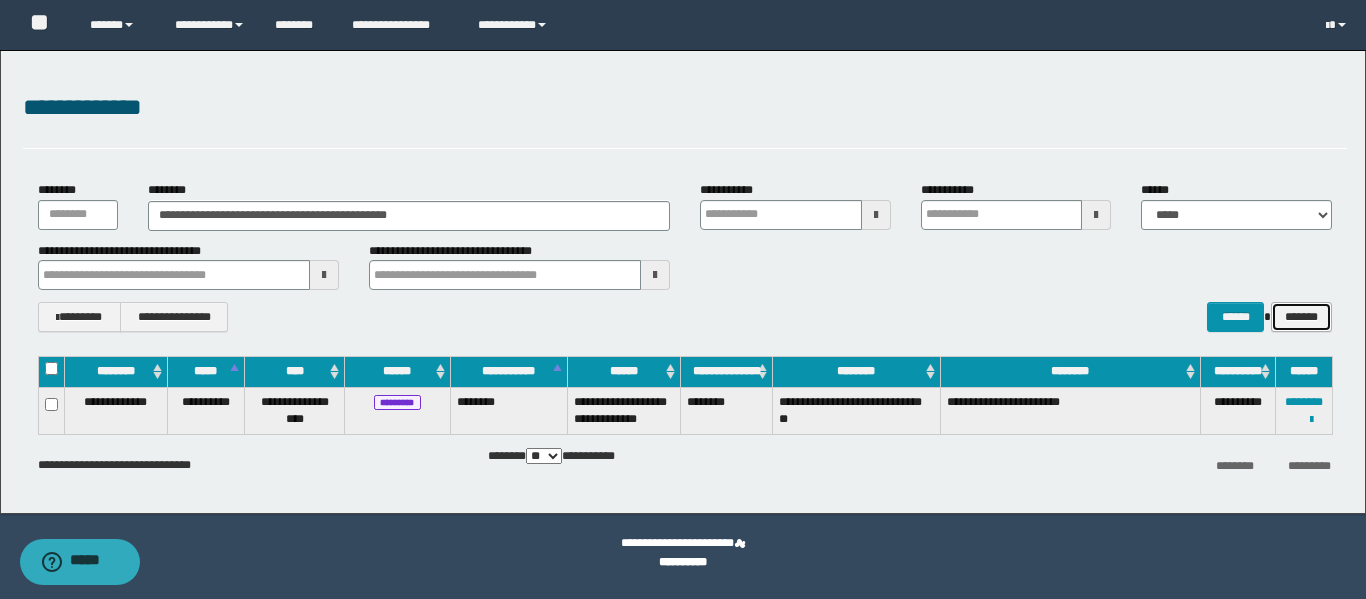 click on "*******" at bounding box center [1301, 317] 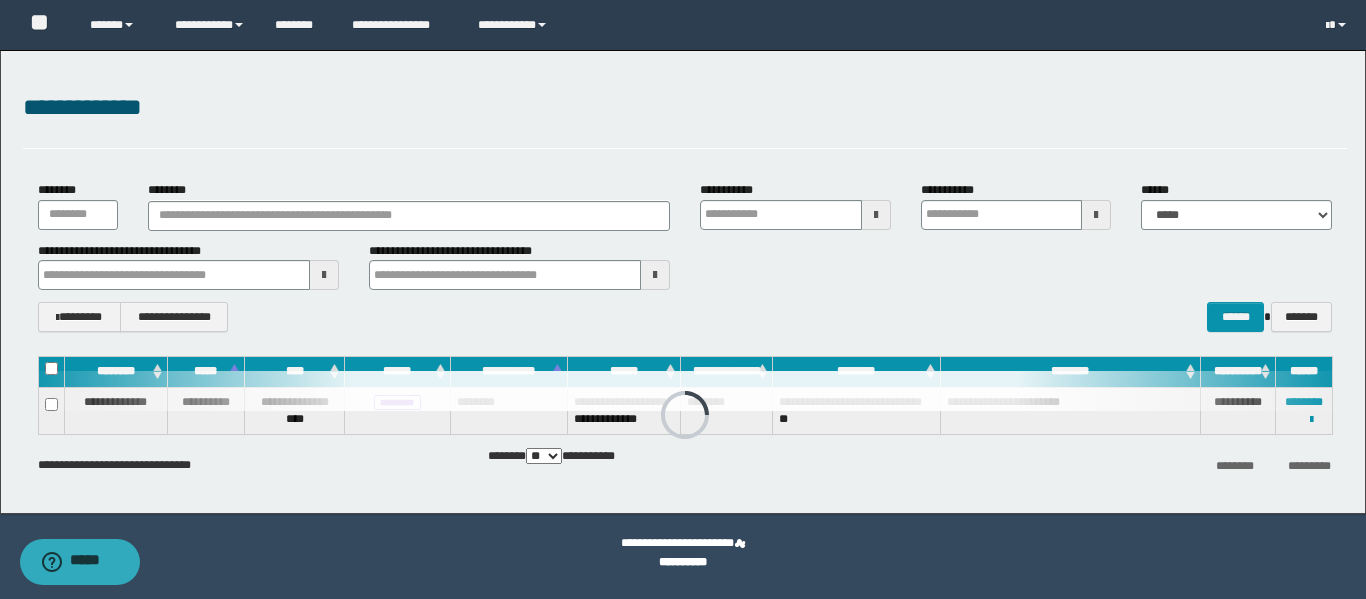click at bounding box center (876, 215) 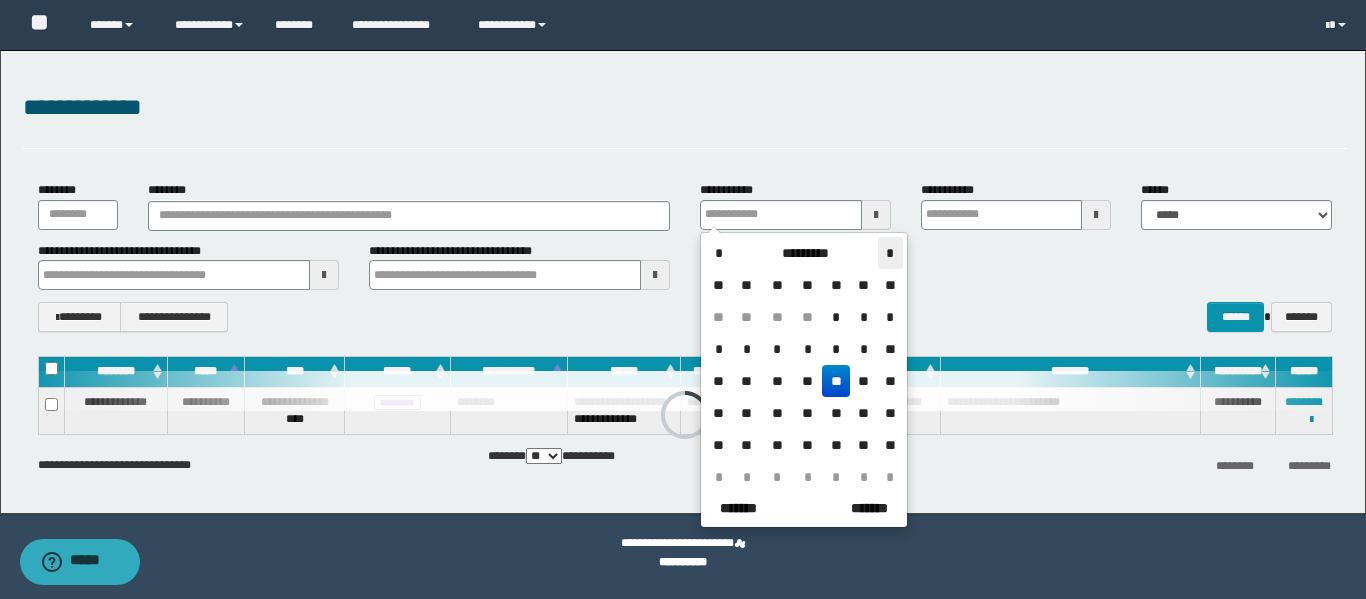 click on "*" at bounding box center (890, 253) 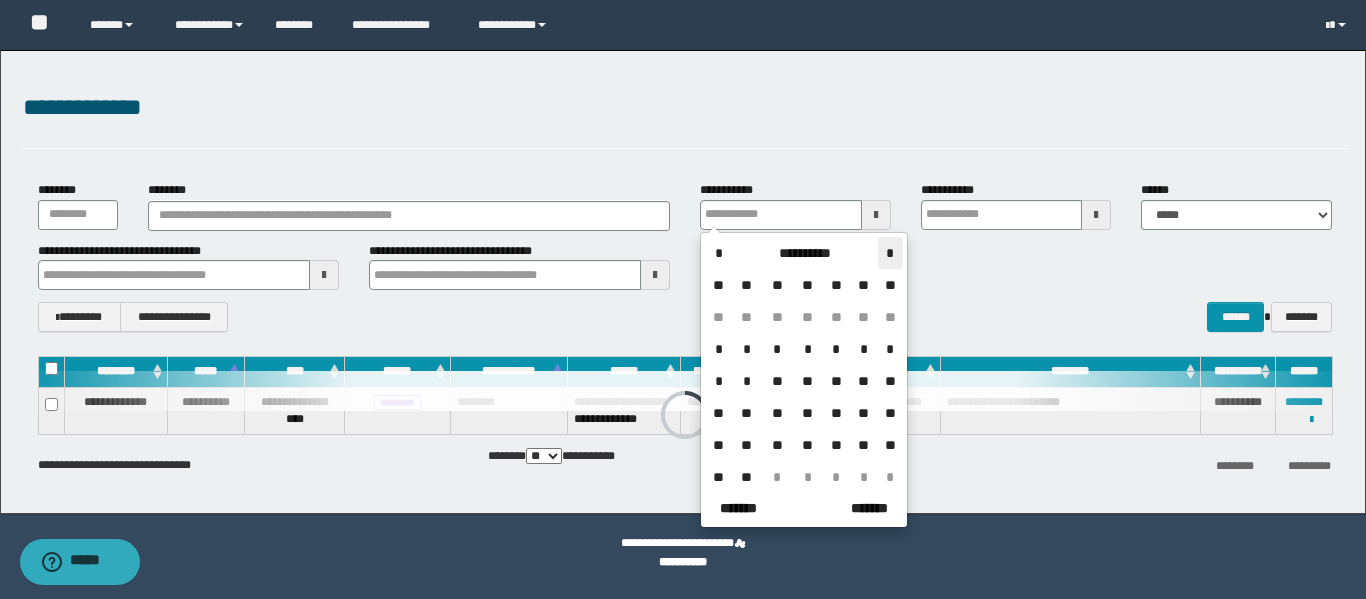 click on "*" at bounding box center (890, 253) 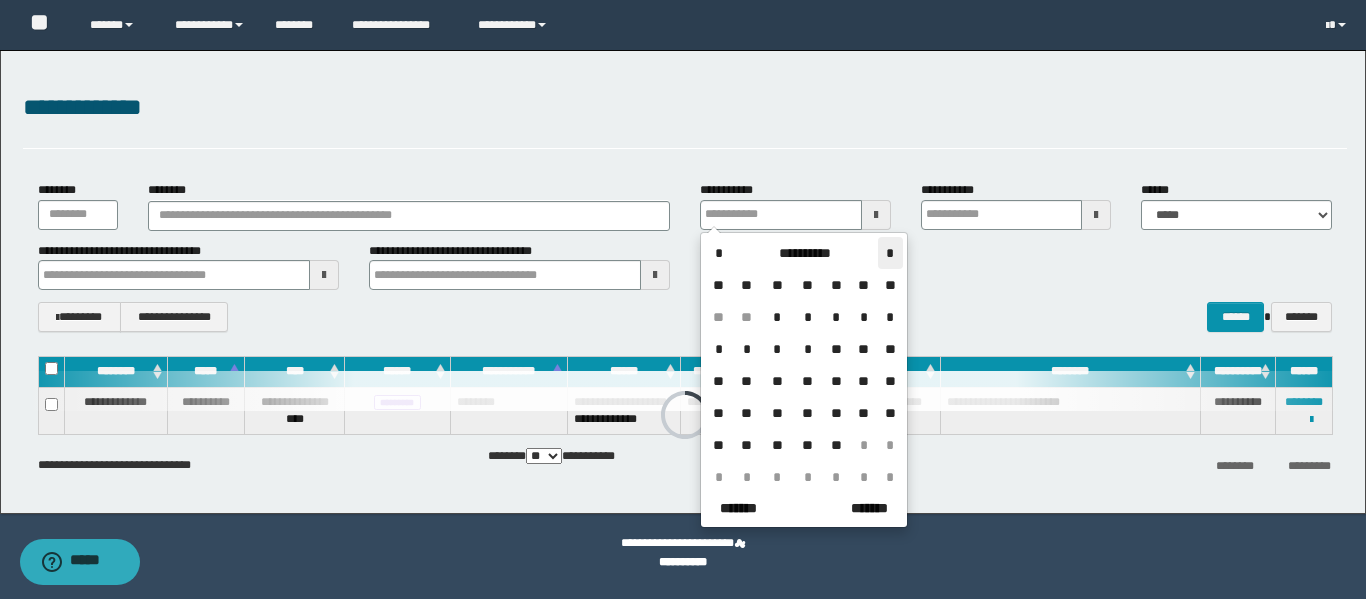 click on "*" at bounding box center (890, 253) 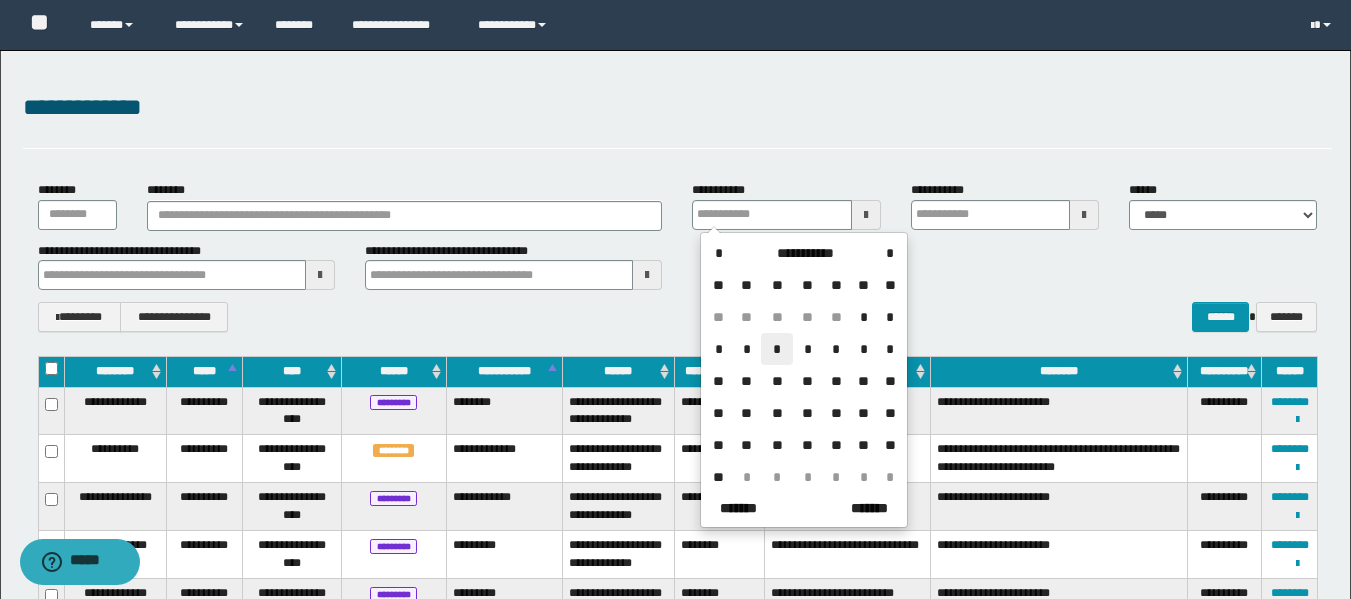drag, startPoint x: 887, startPoint y: 260, endPoint x: 777, endPoint y: 348, distance: 140.86873 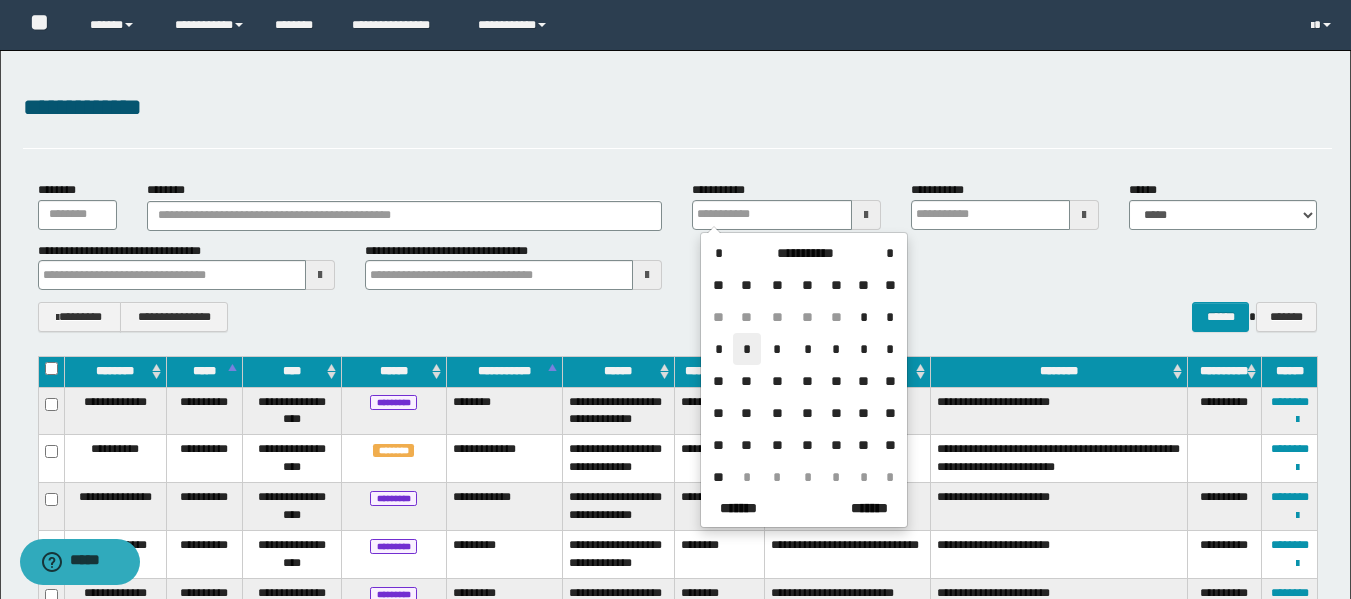 click on "*" at bounding box center (747, 349) 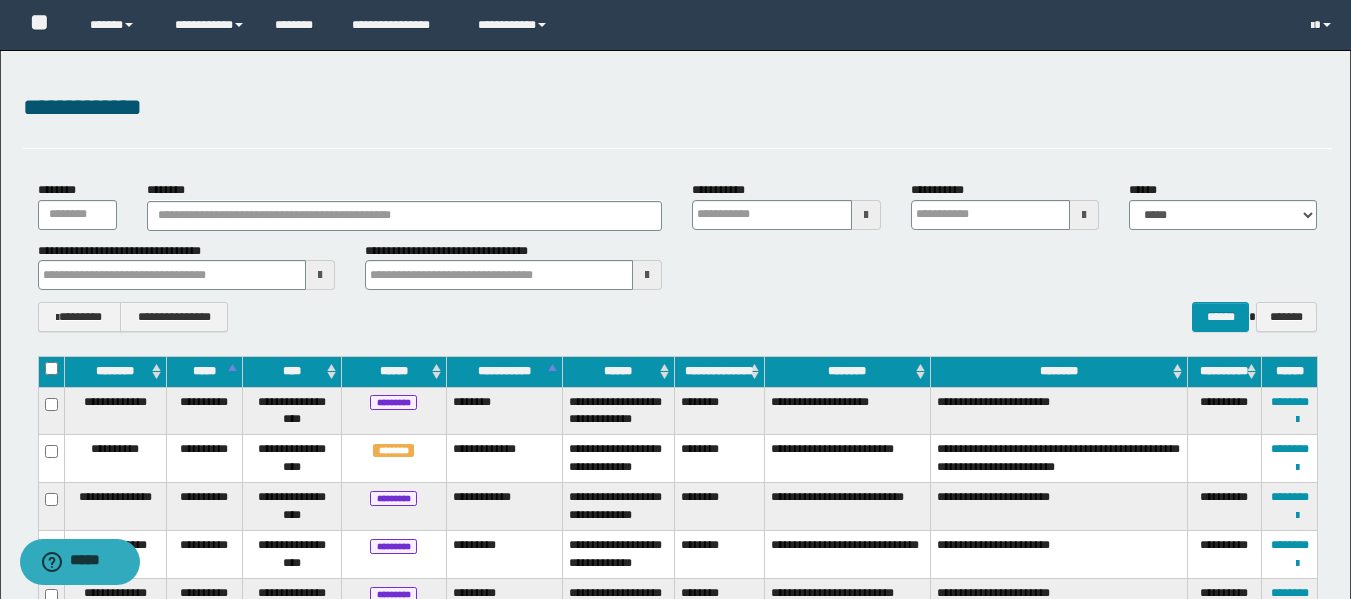 click at bounding box center [1084, 215] 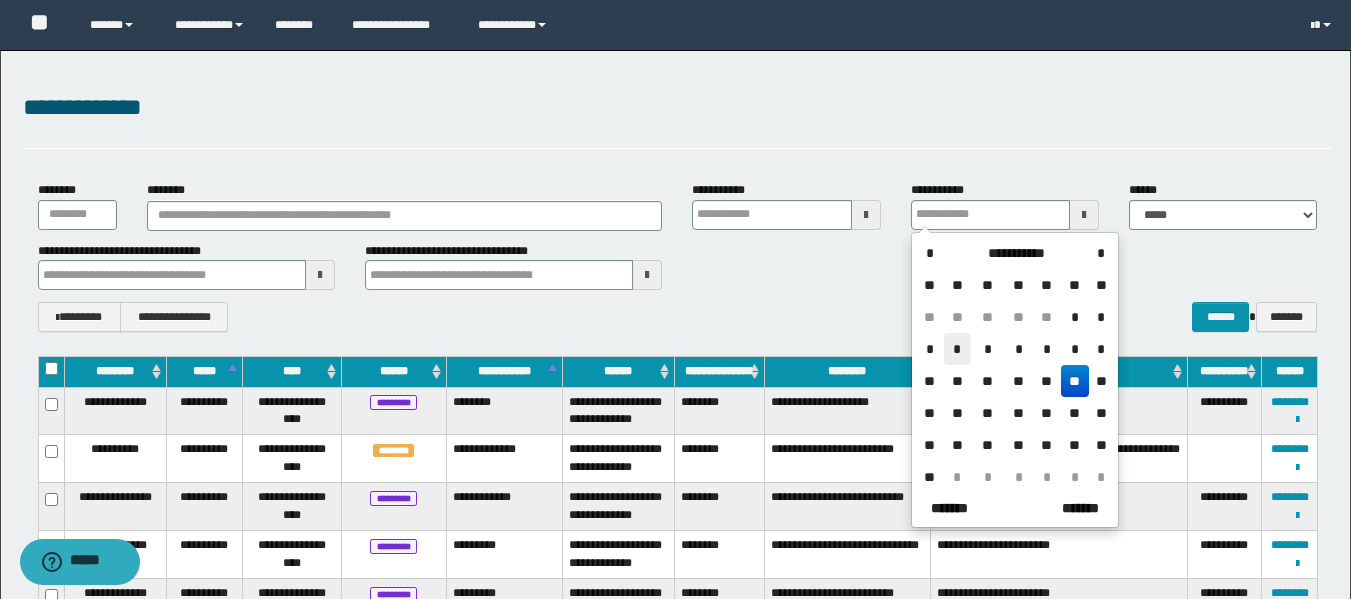 click on "*" at bounding box center (958, 349) 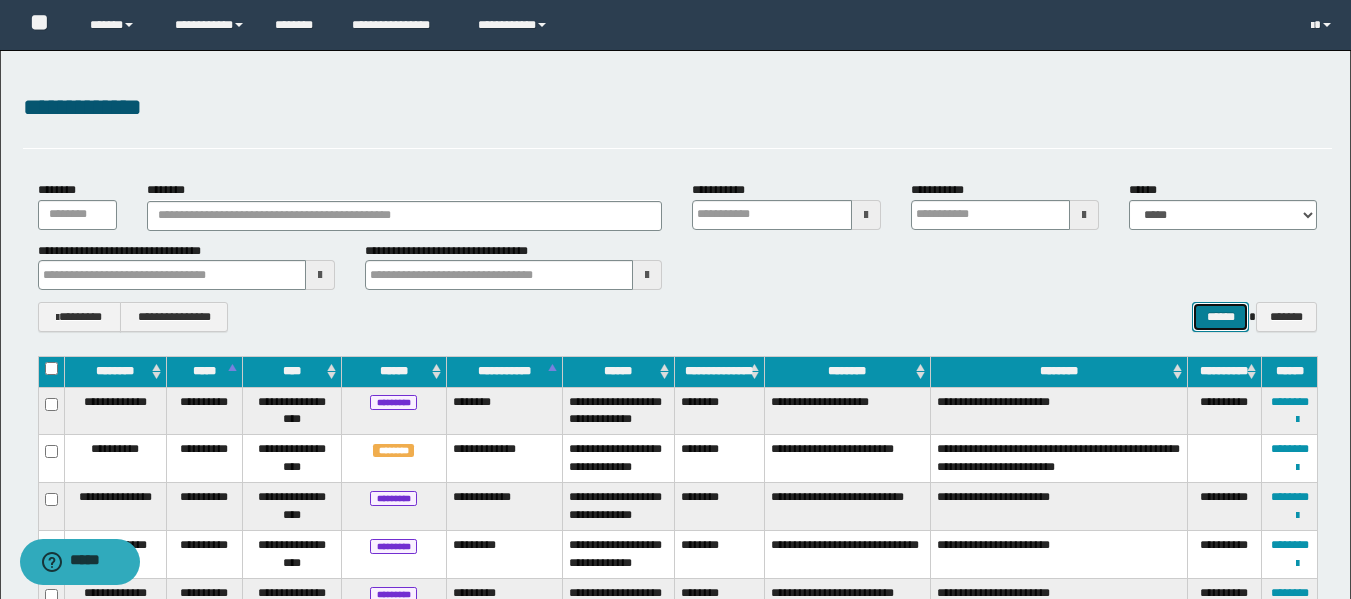 click on "******" at bounding box center [1220, 317] 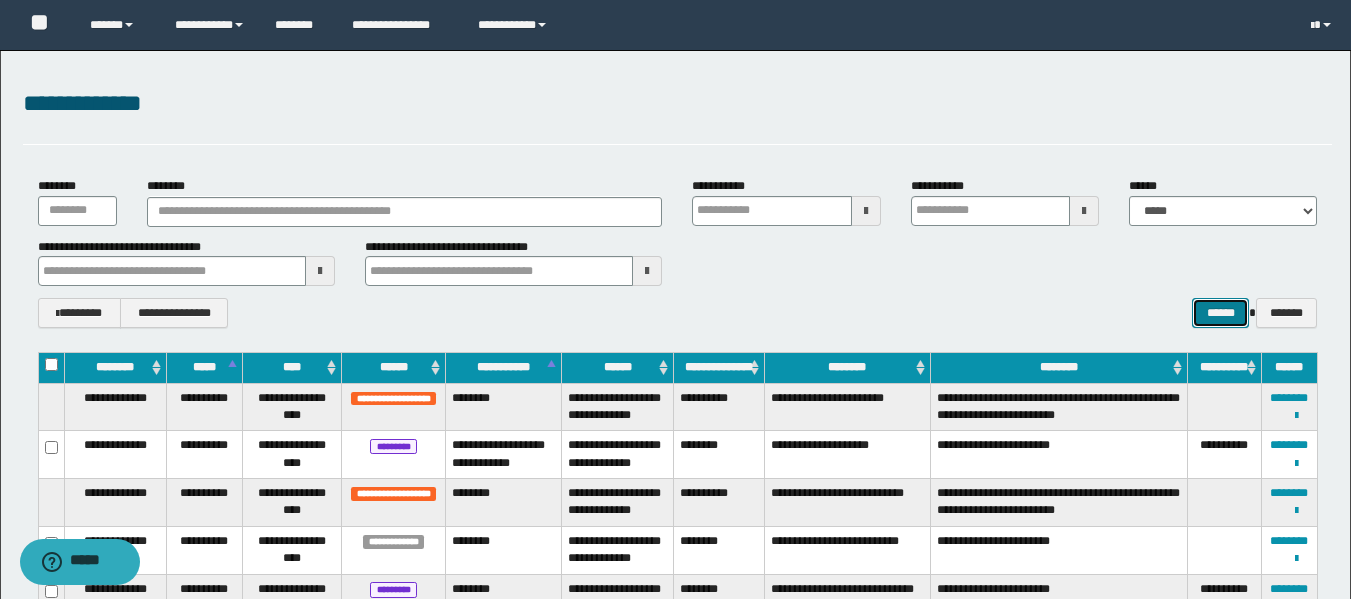 scroll, scrollTop: 0, scrollLeft: 0, axis: both 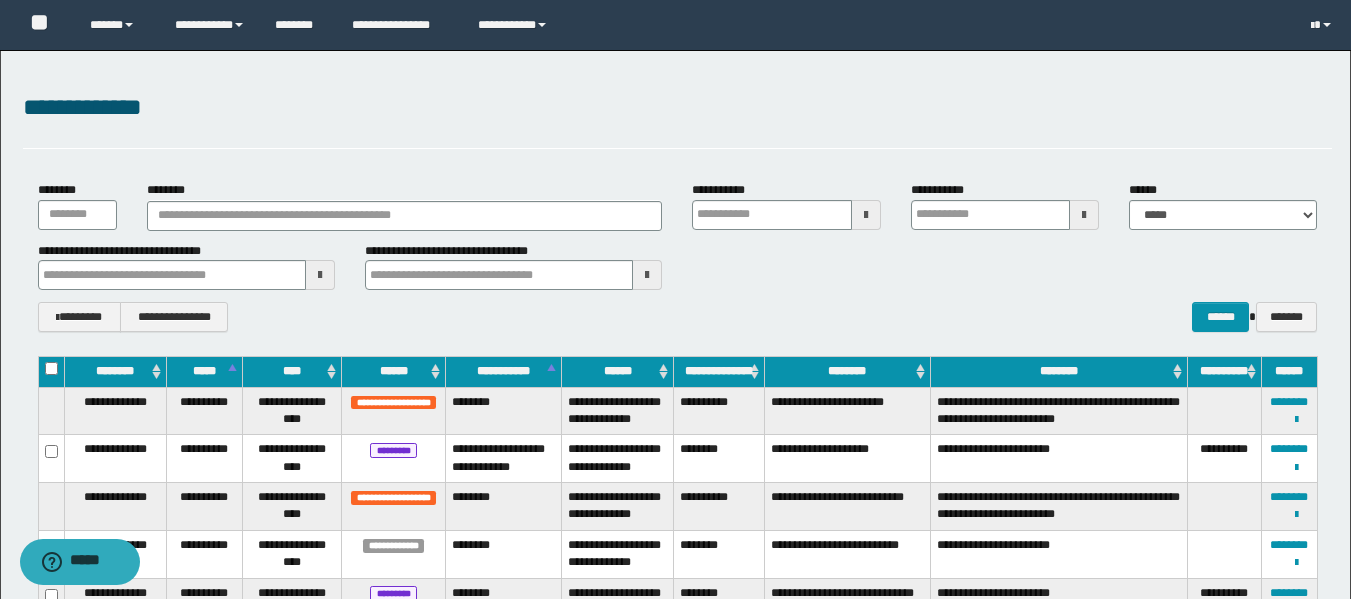 click at bounding box center (866, 215) 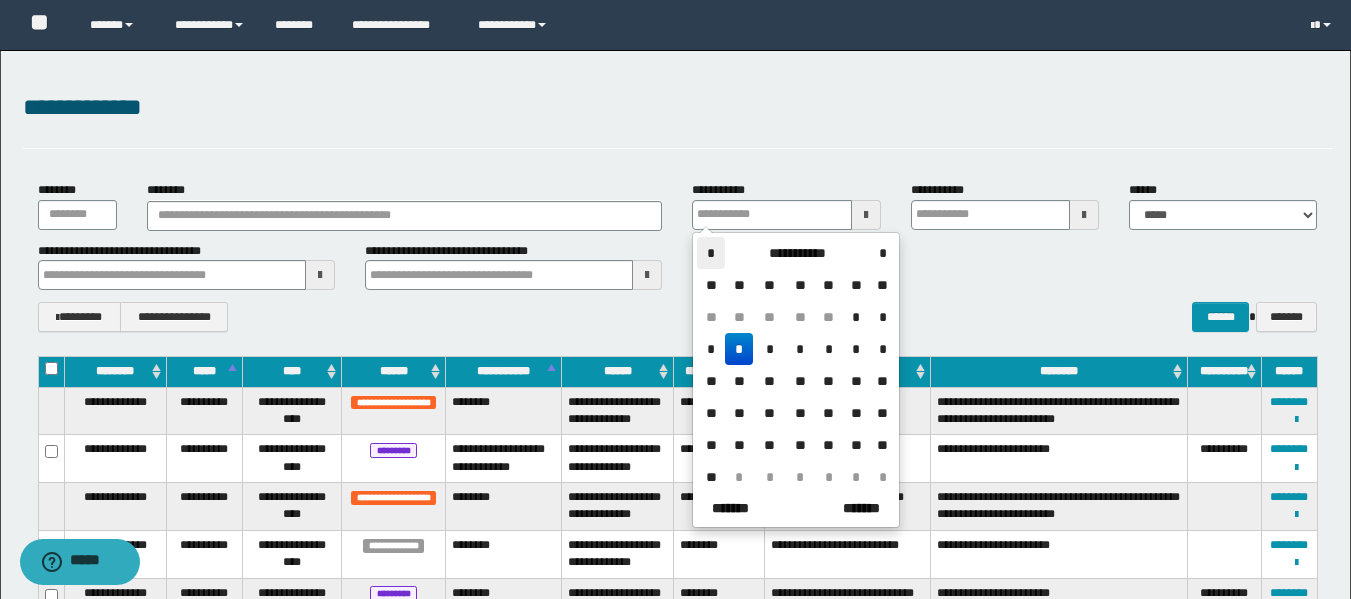 click on "*" at bounding box center [711, 253] 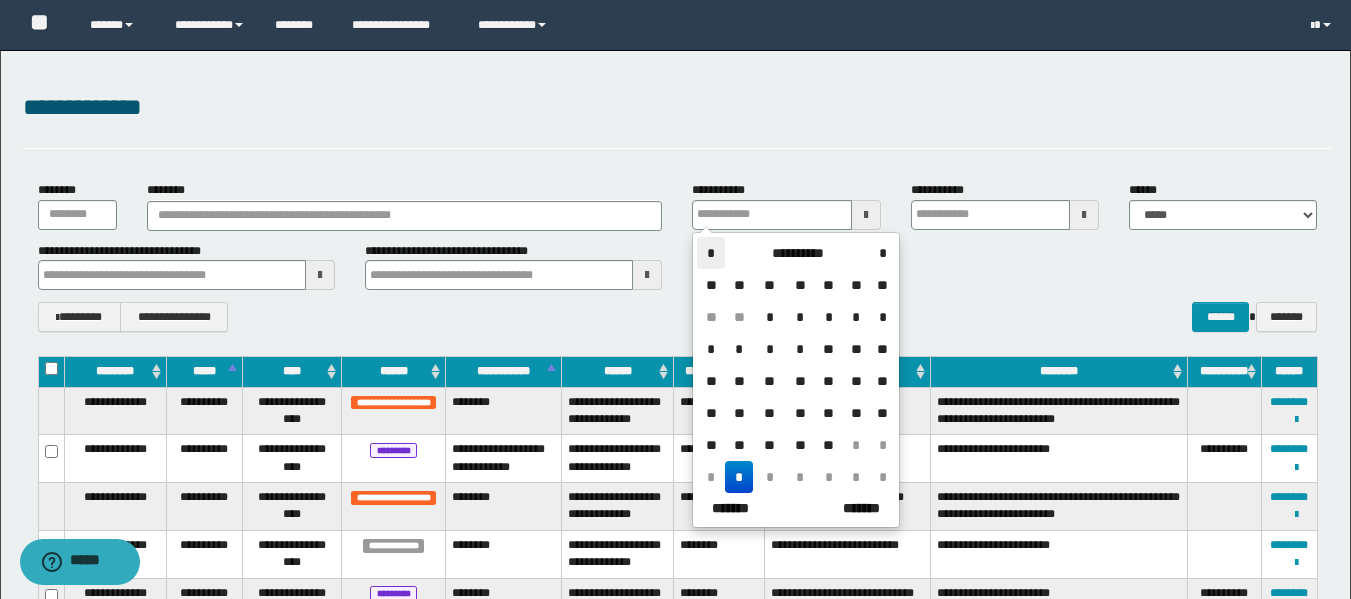click on "*" at bounding box center [711, 253] 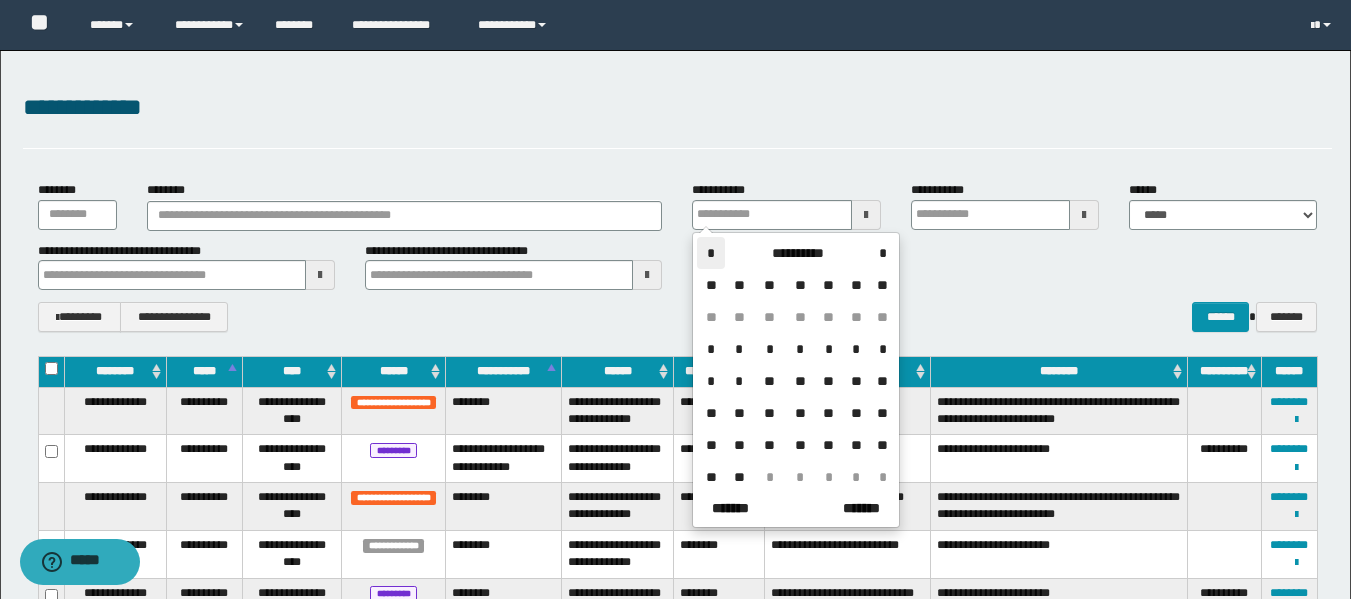 click on "*" at bounding box center (711, 253) 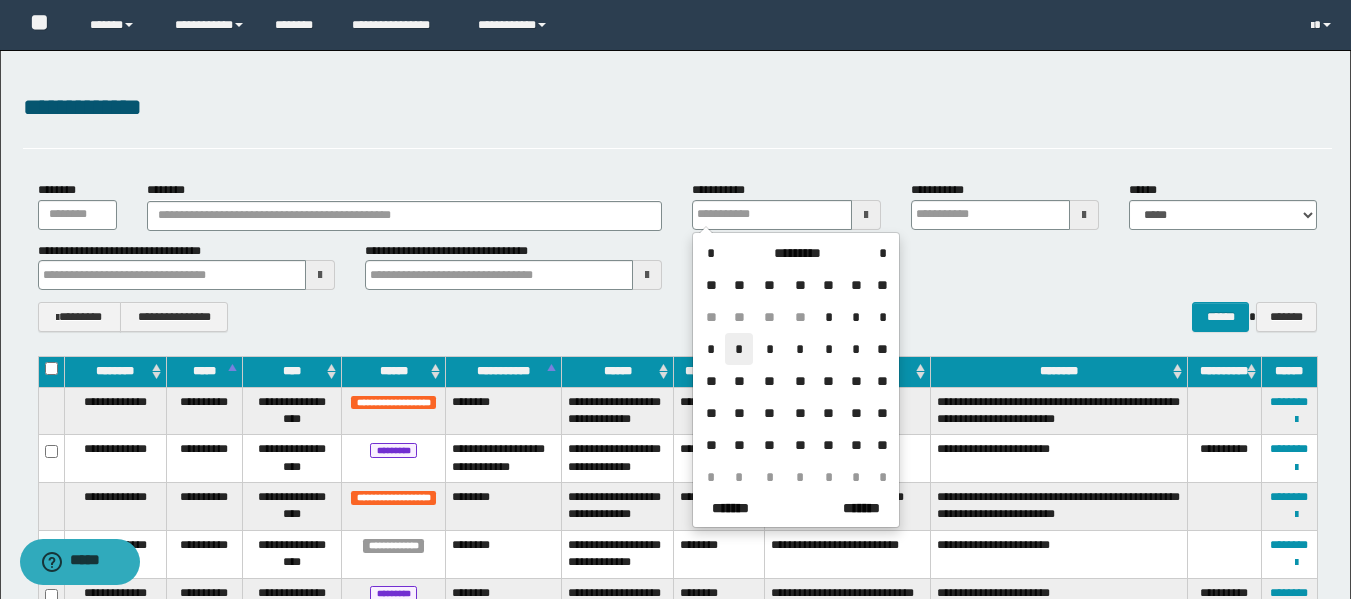 click on "*" at bounding box center [739, 349] 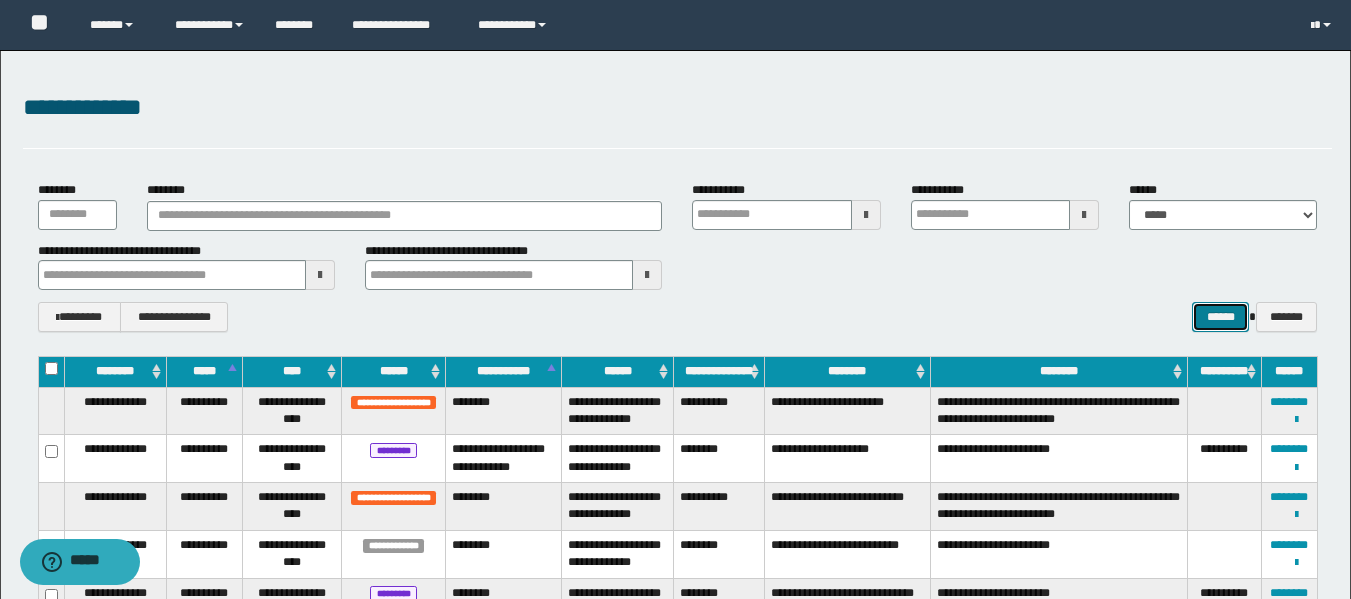 click on "******" at bounding box center (1220, 317) 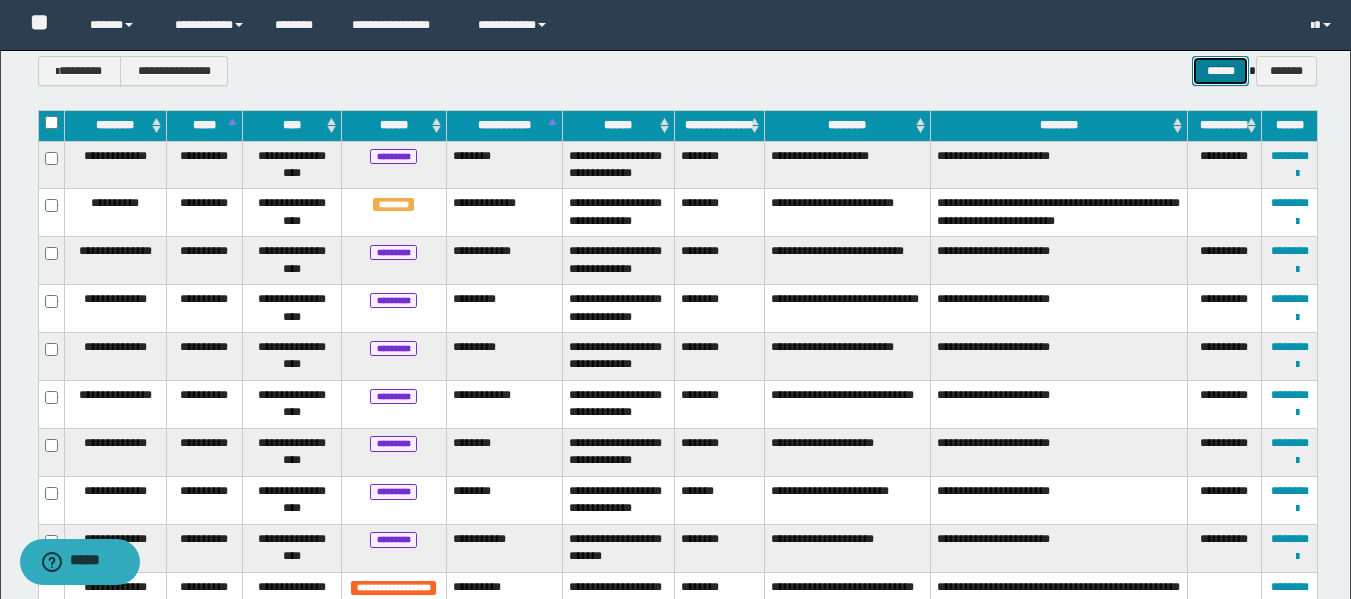 scroll, scrollTop: 251, scrollLeft: 0, axis: vertical 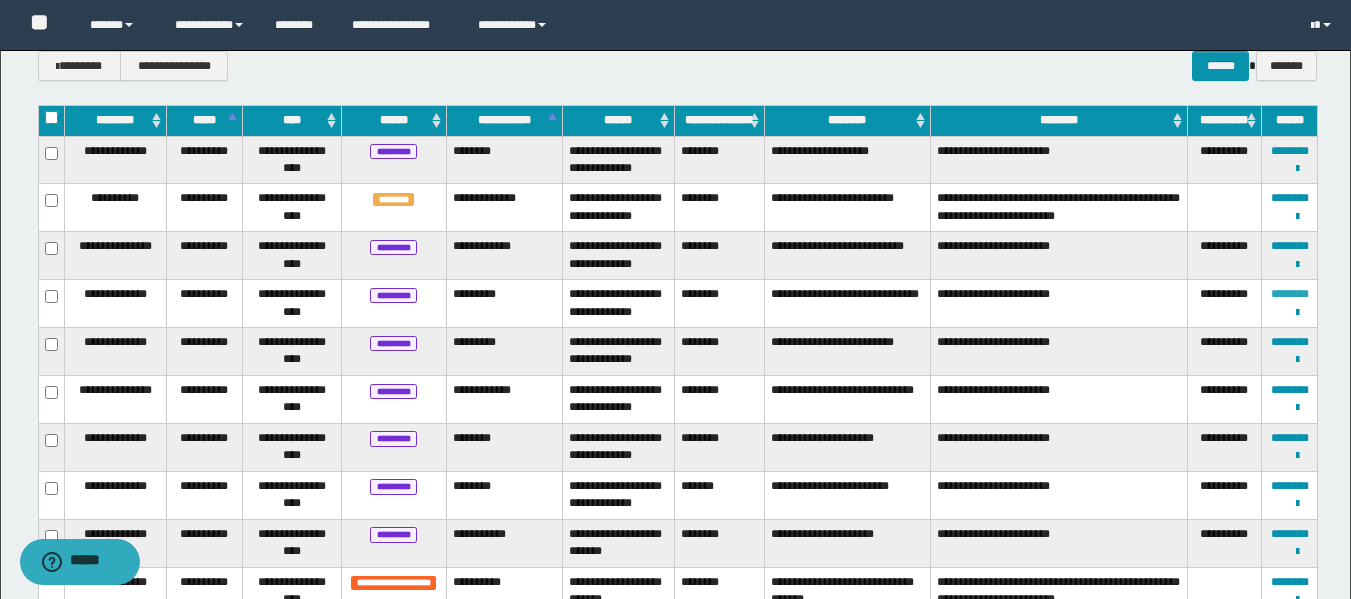 click on "********" at bounding box center [1290, 294] 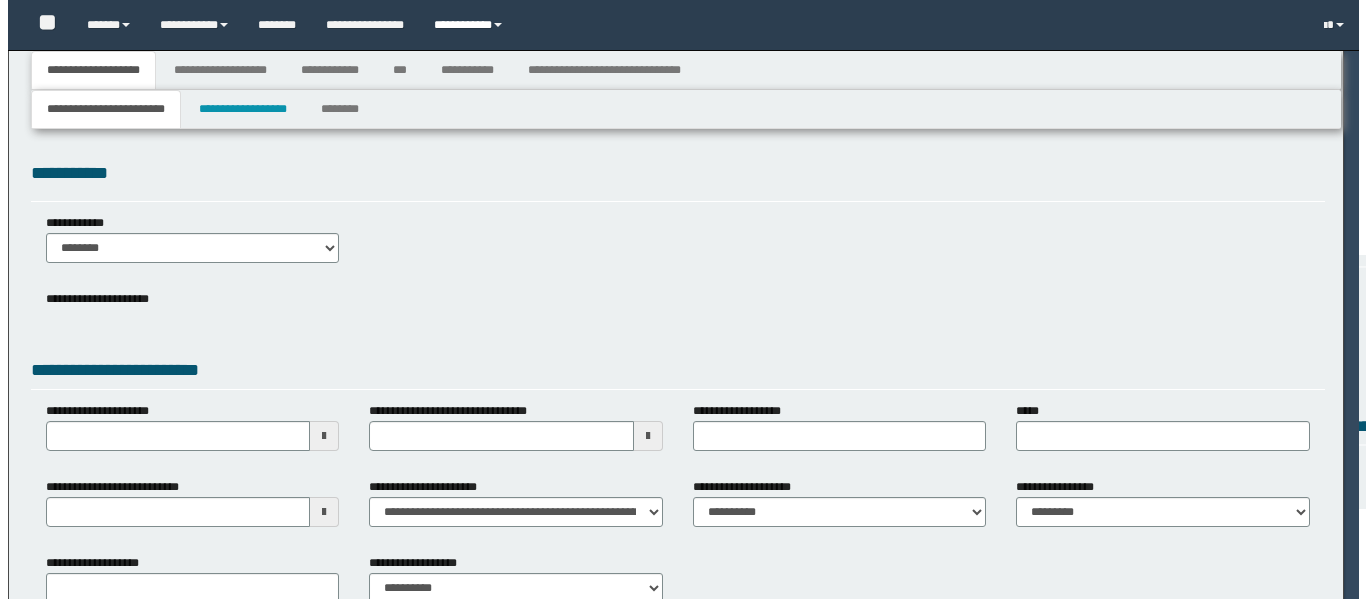 scroll, scrollTop: 0, scrollLeft: 0, axis: both 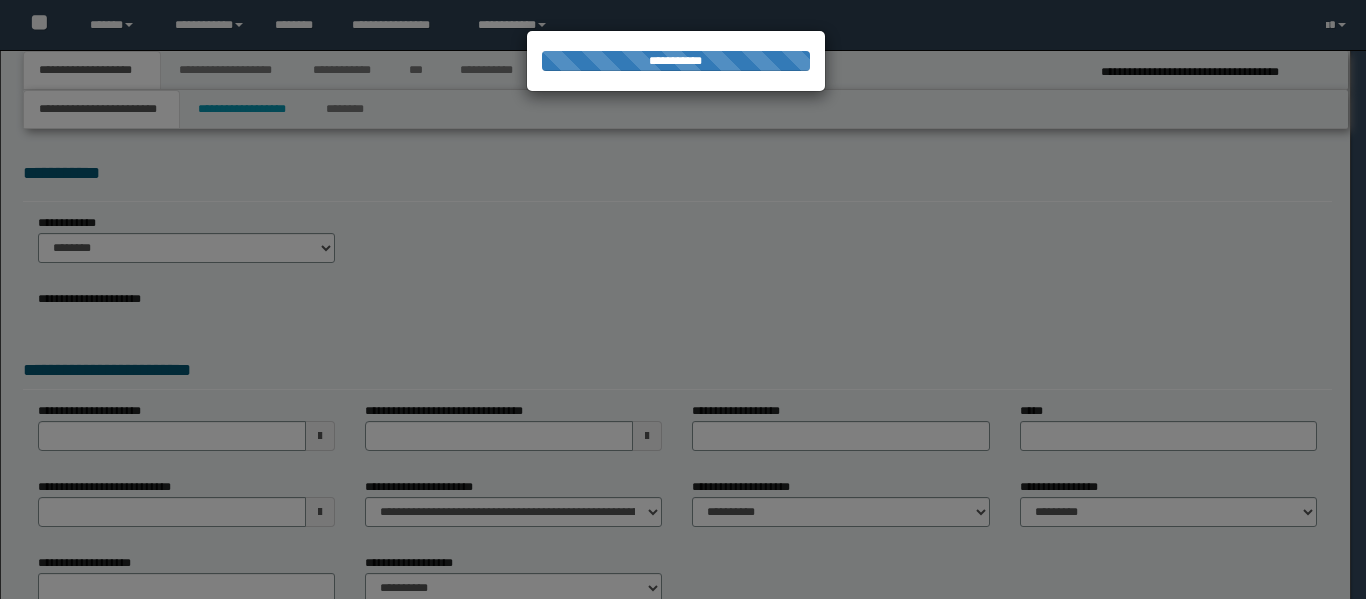 select on "*" 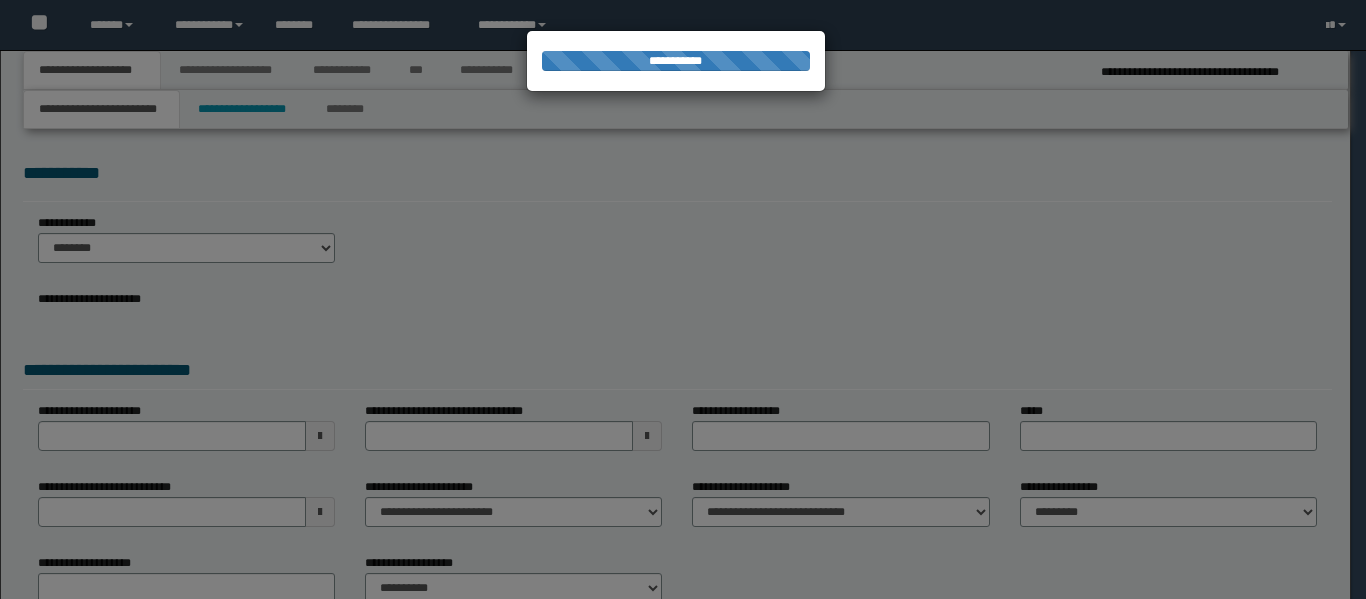 type on "**********" 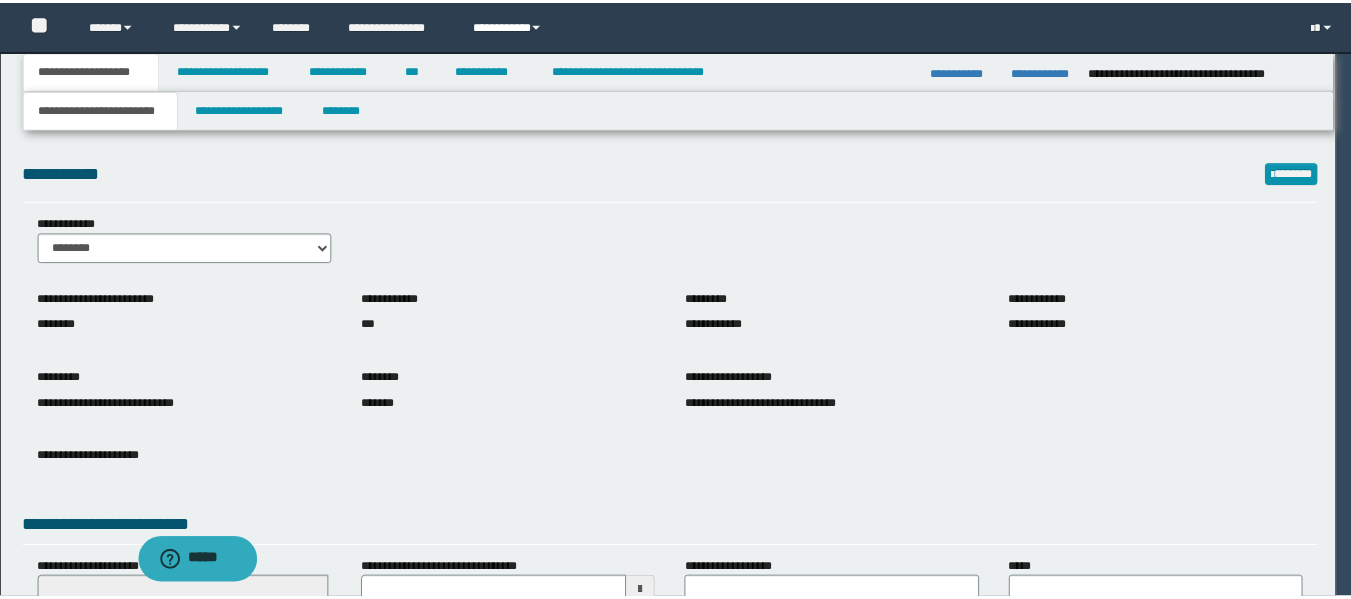 scroll, scrollTop: 0, scrollLeft: 0, axis: both 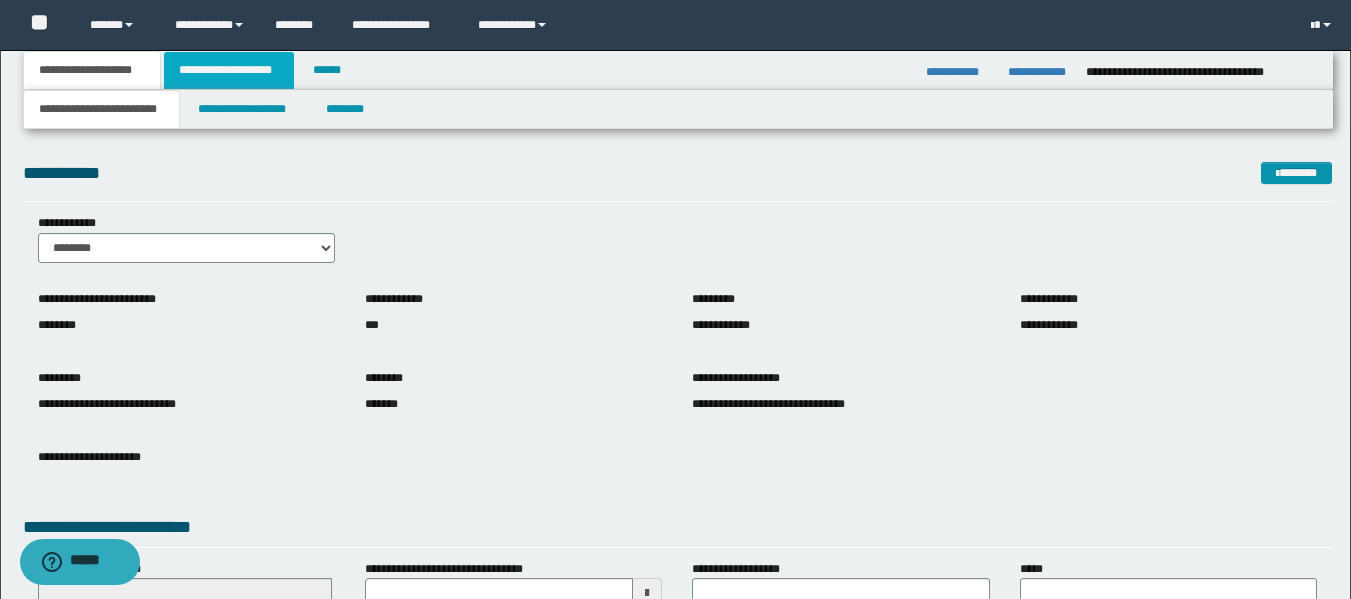 click on "**********" at bounding box center (229, 70) 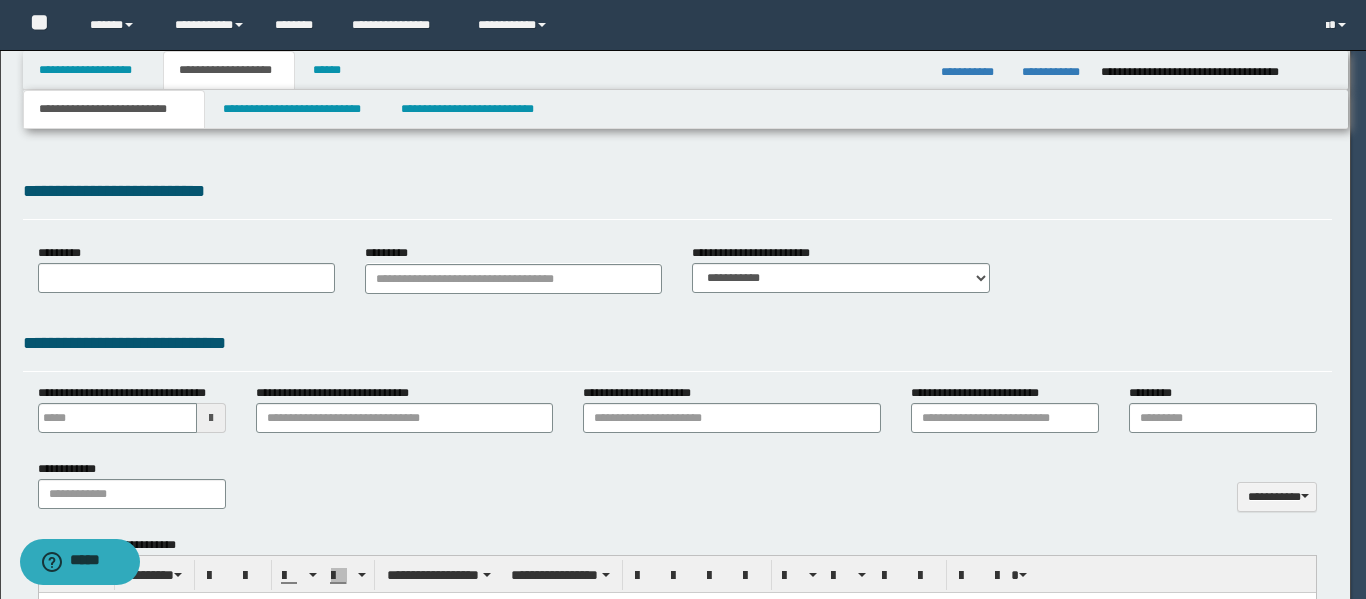 type 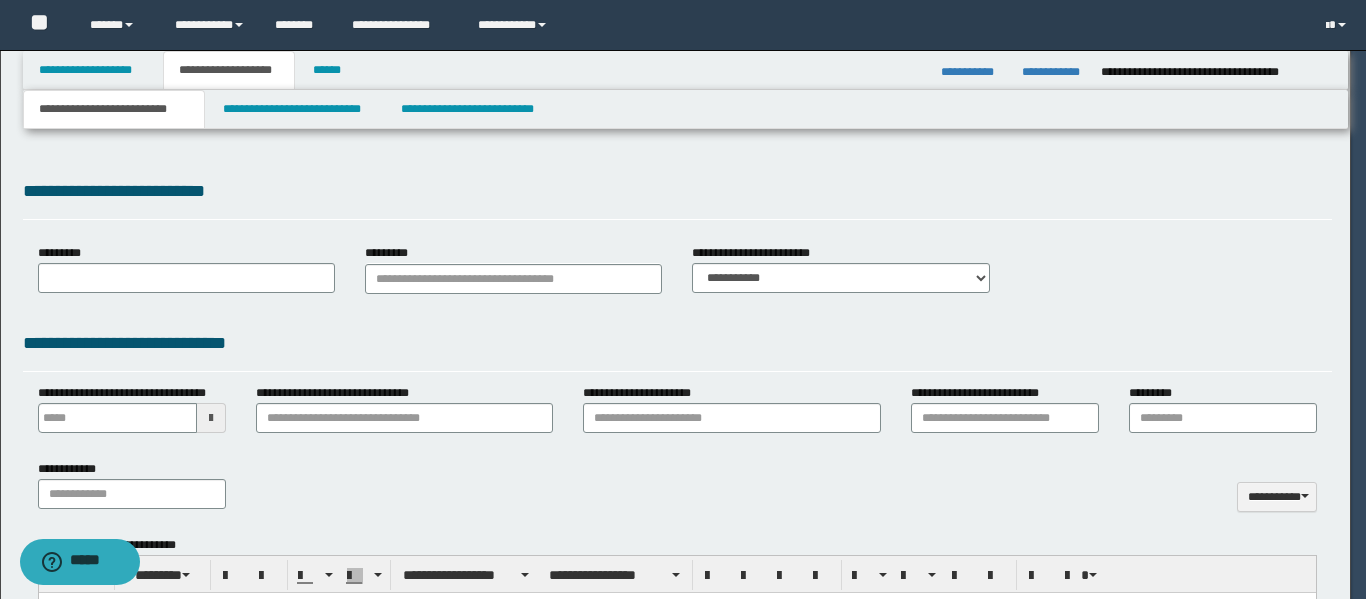 type on "**********" 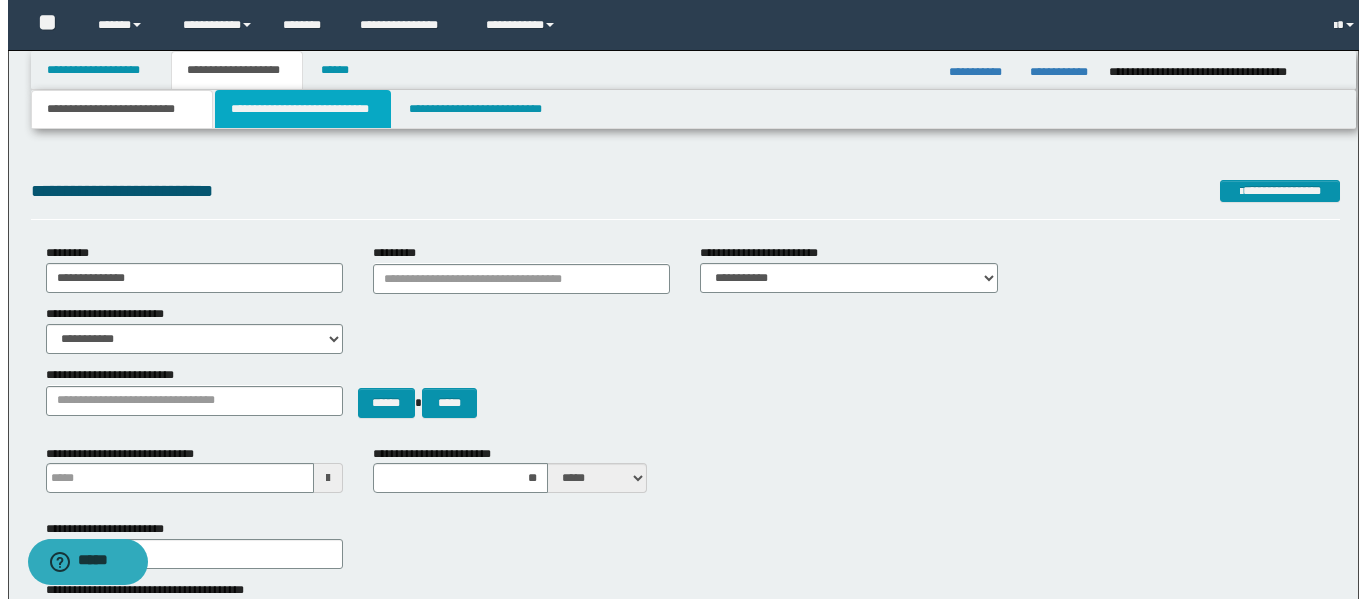 scroll, scrollTop: 0, scrollLeft: 0, axis: both 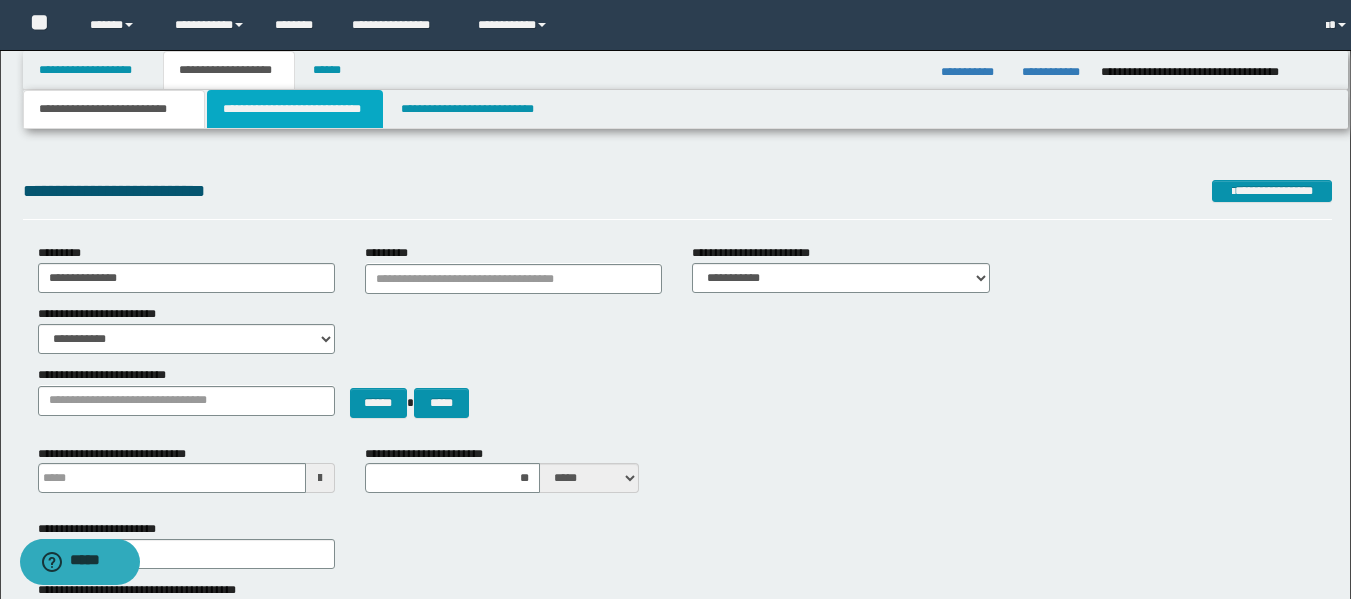 click on "**********" at bounding box center [295, 109] 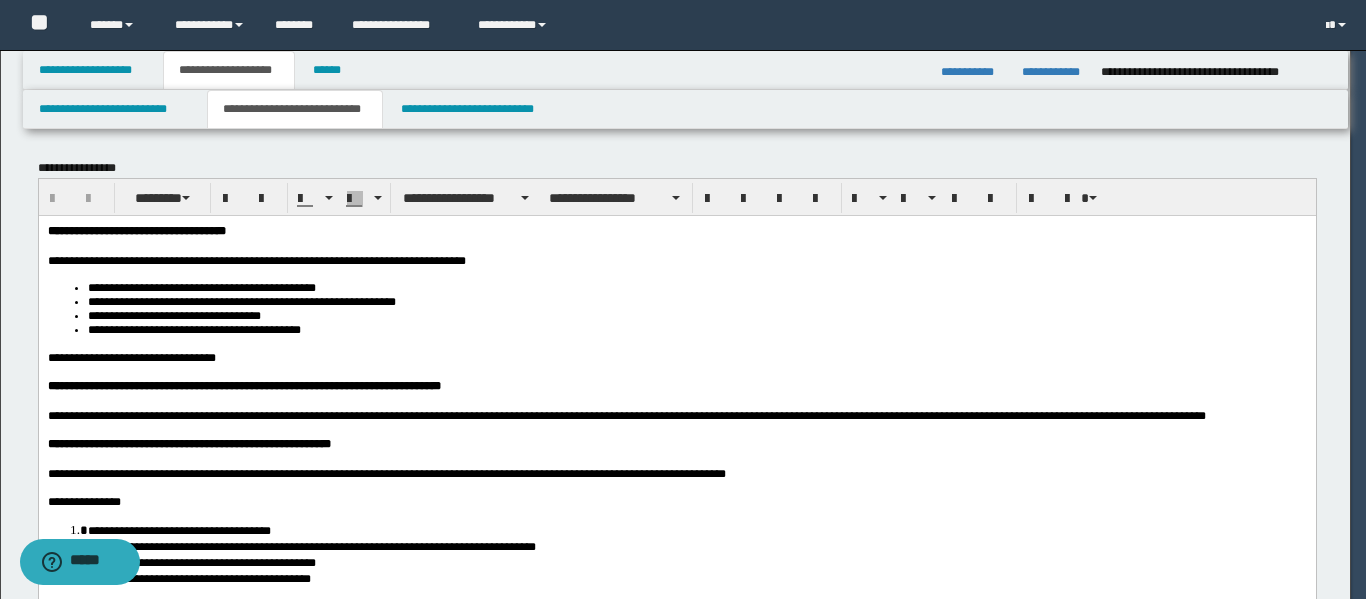 scroll, scrollTop: 0, scrollLeft: 0, axis: both 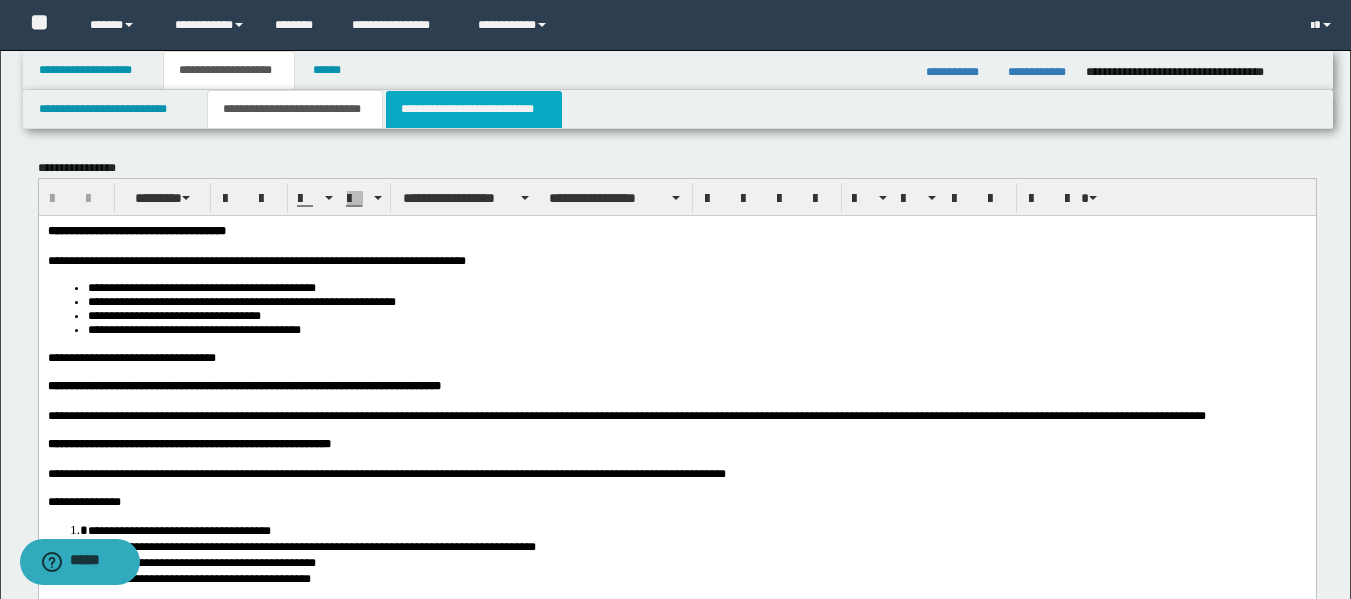click on "**********" at bounding box center (474, 109) 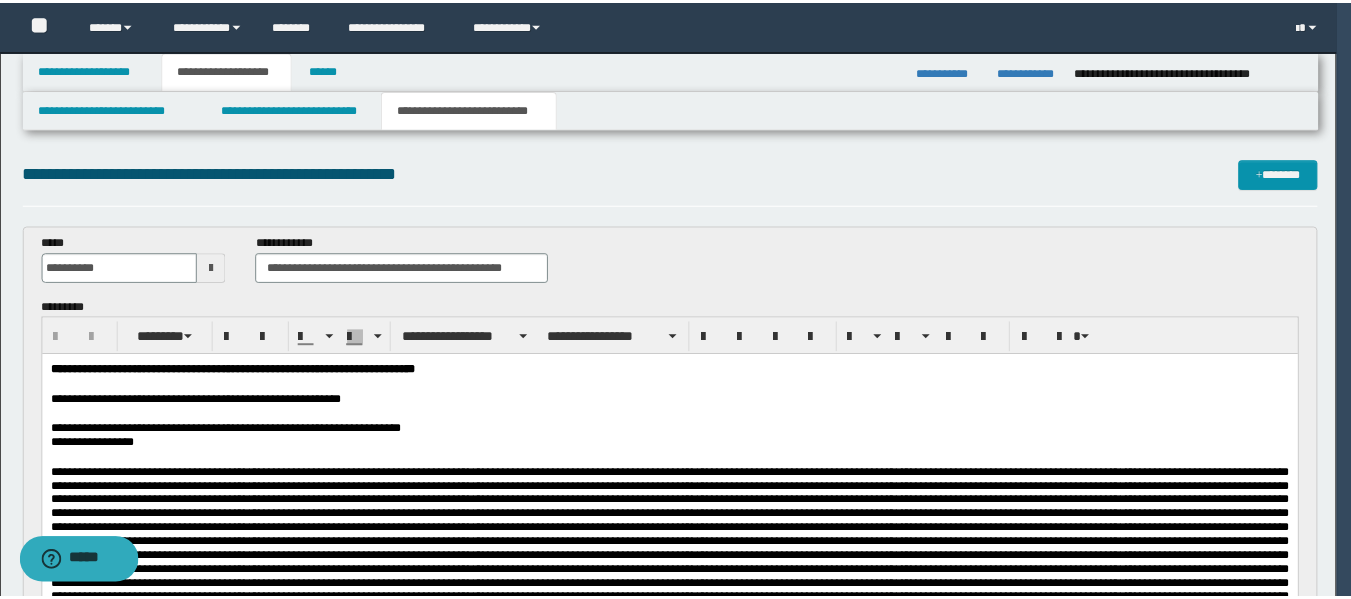 scroll, scrollTop: 0, scrollLeft: 0, axis: both 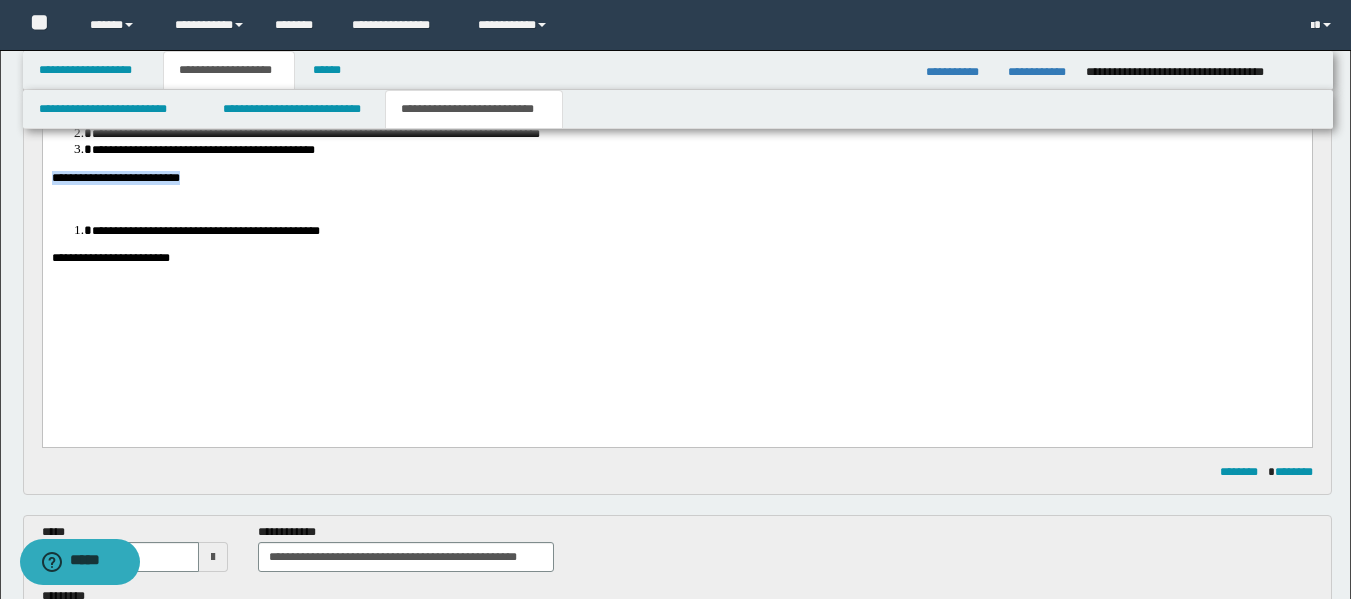 drag, startPoint x: 214, startPoint y: 251, endPoint x: 68, endPoint y: 7, distance: 284.34485 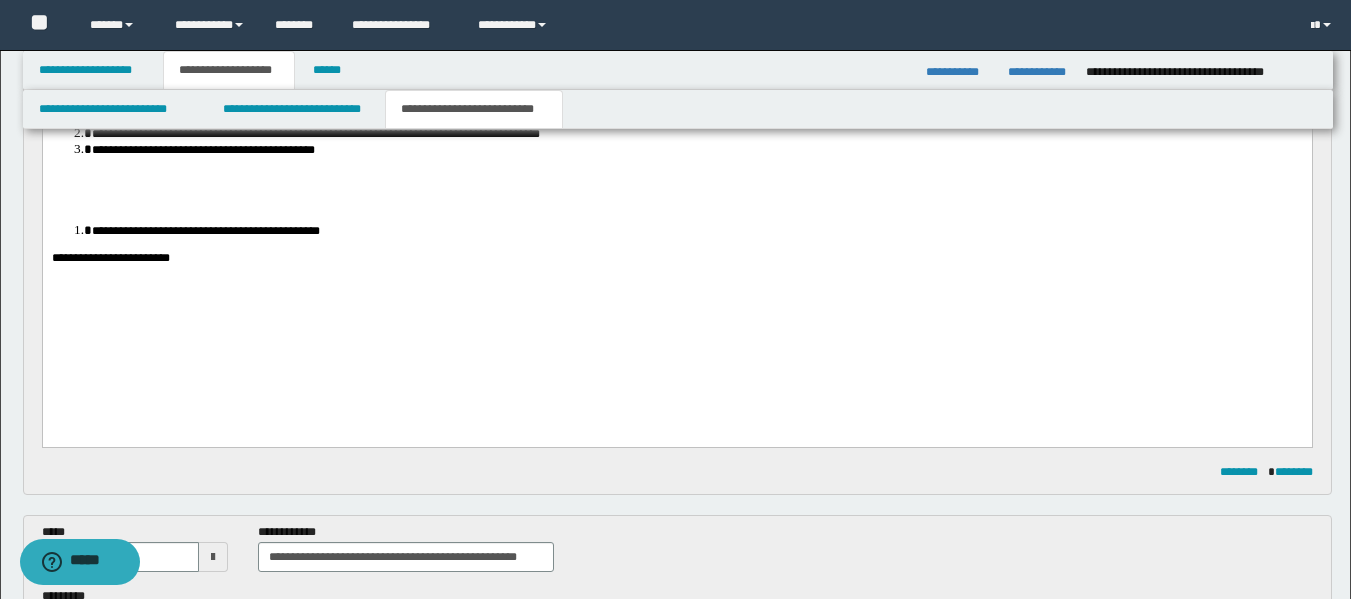 click on "**********" at bounding box center (696, 150) 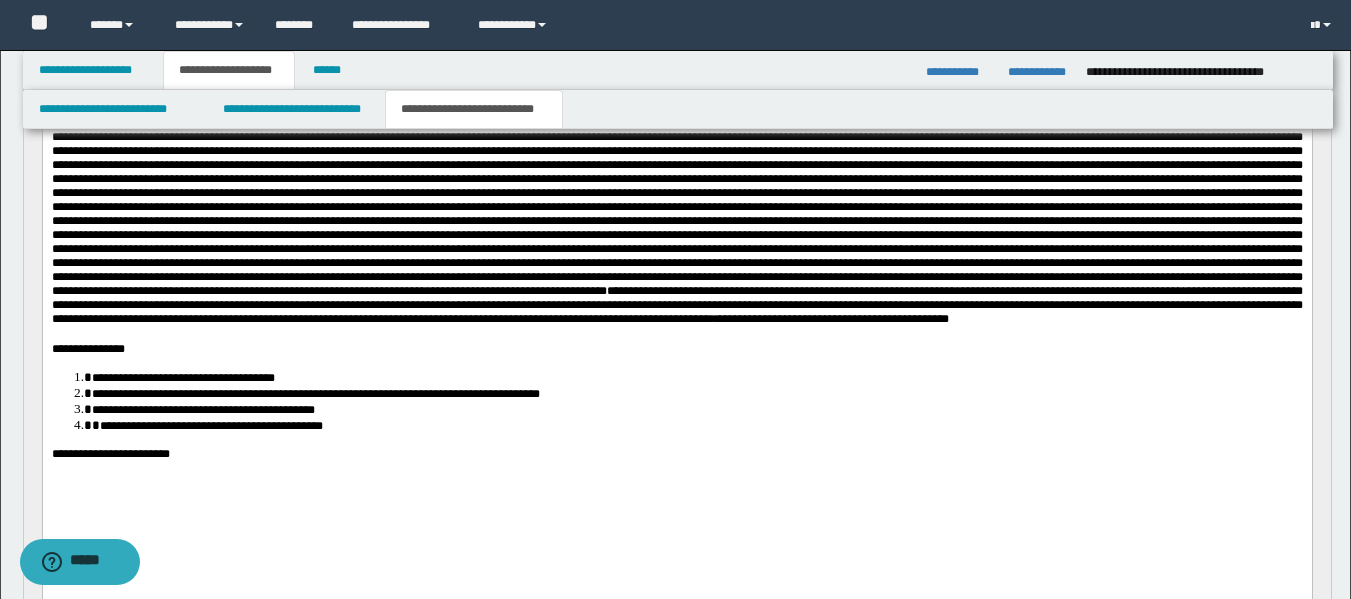 scroll, scrollTop: 346, scrollLeft: 0, axis: vertical 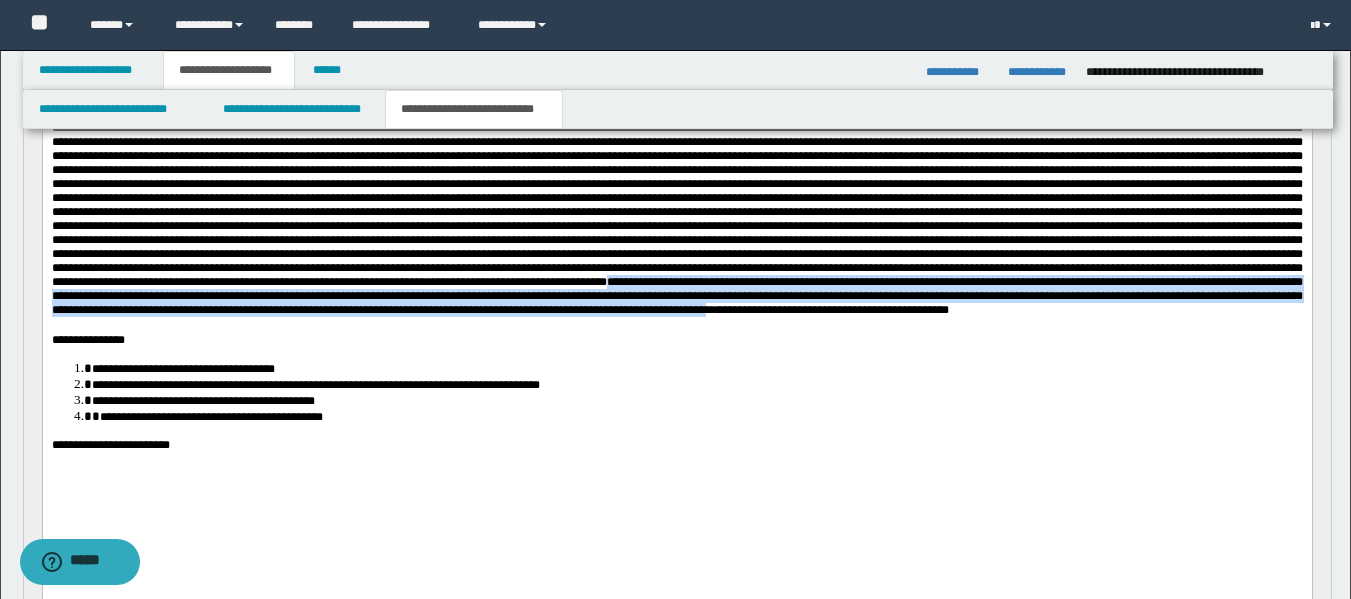 drag, startPoint x: 852, startPoint y: 331, endPoint x: 1165, endPoint y: 360, distance: 314.34058 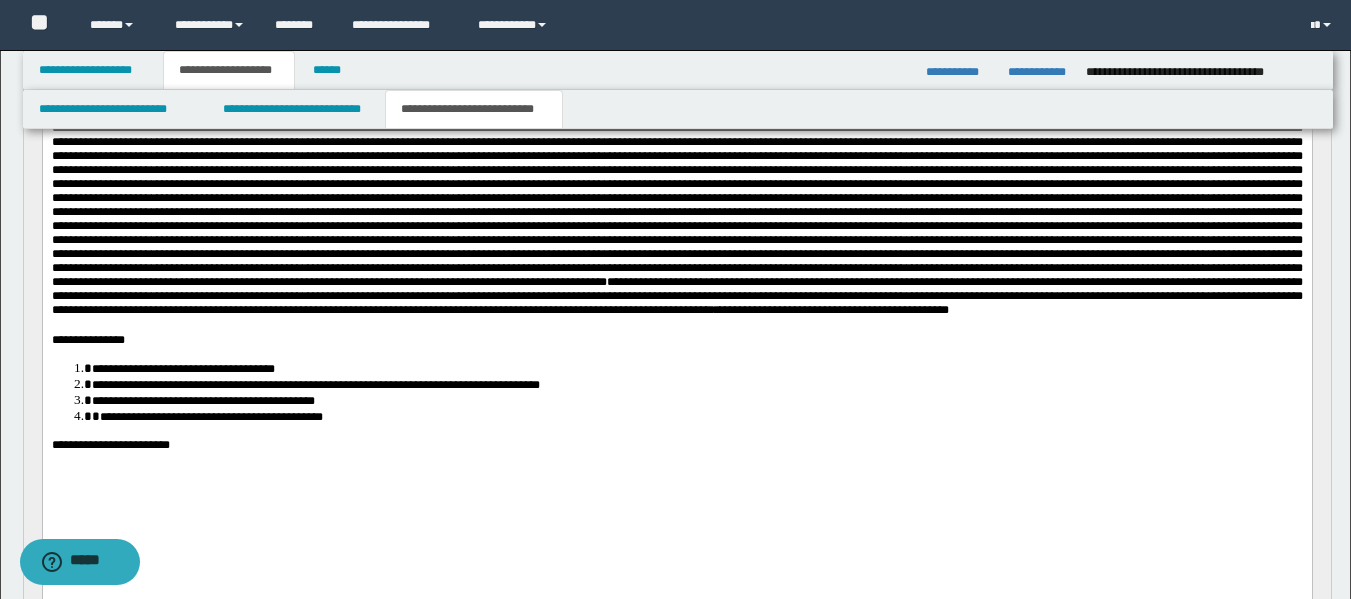 drag, startPoint x: 1005, startPoint y: 246, endPoint x: 1108, endPoint y: 330, distance: 132.90974 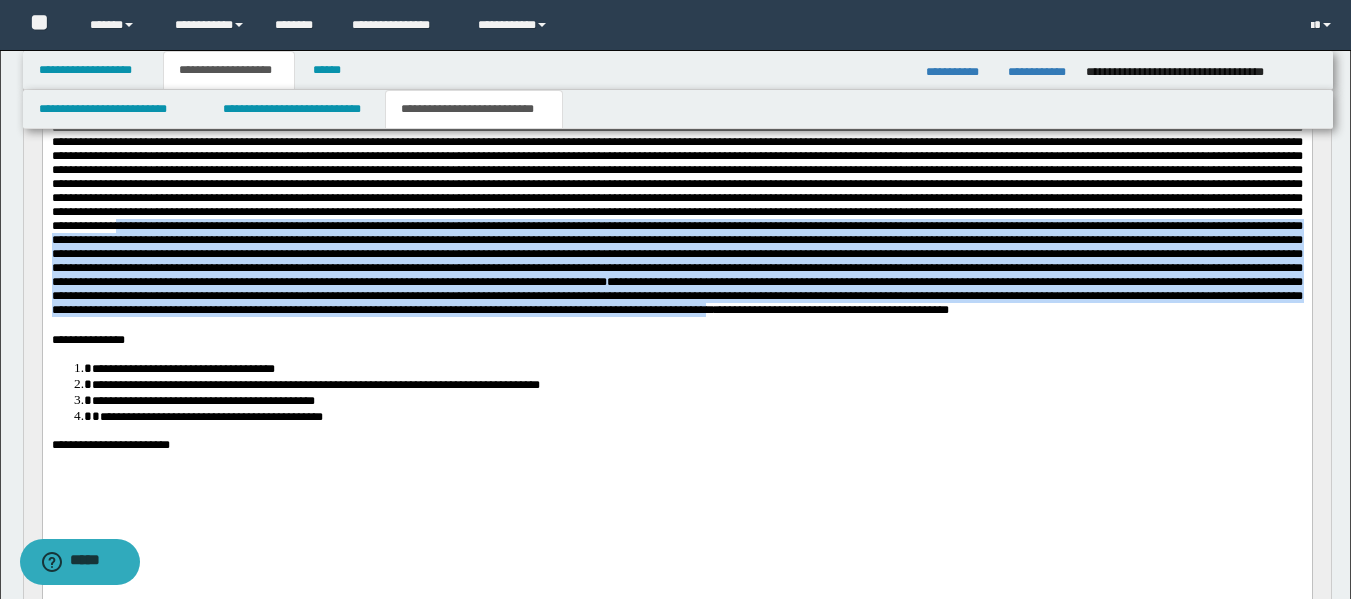 drag, startPoint x: 1006, startPoint y: 247, endPoint x: 1165, endPoint y: 361, distance: 195.64508 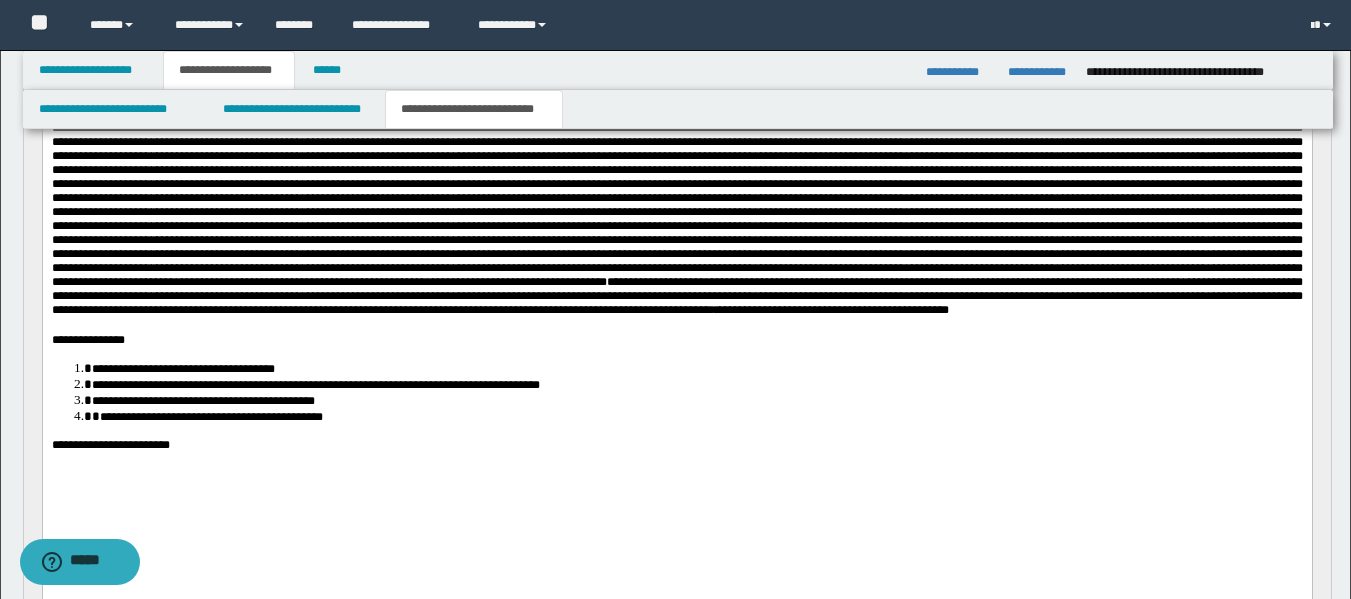 drag, startPoint x: 153, startPoint y: 263, endPoint x: 455, endPoint y: 272, distance: 302.13406 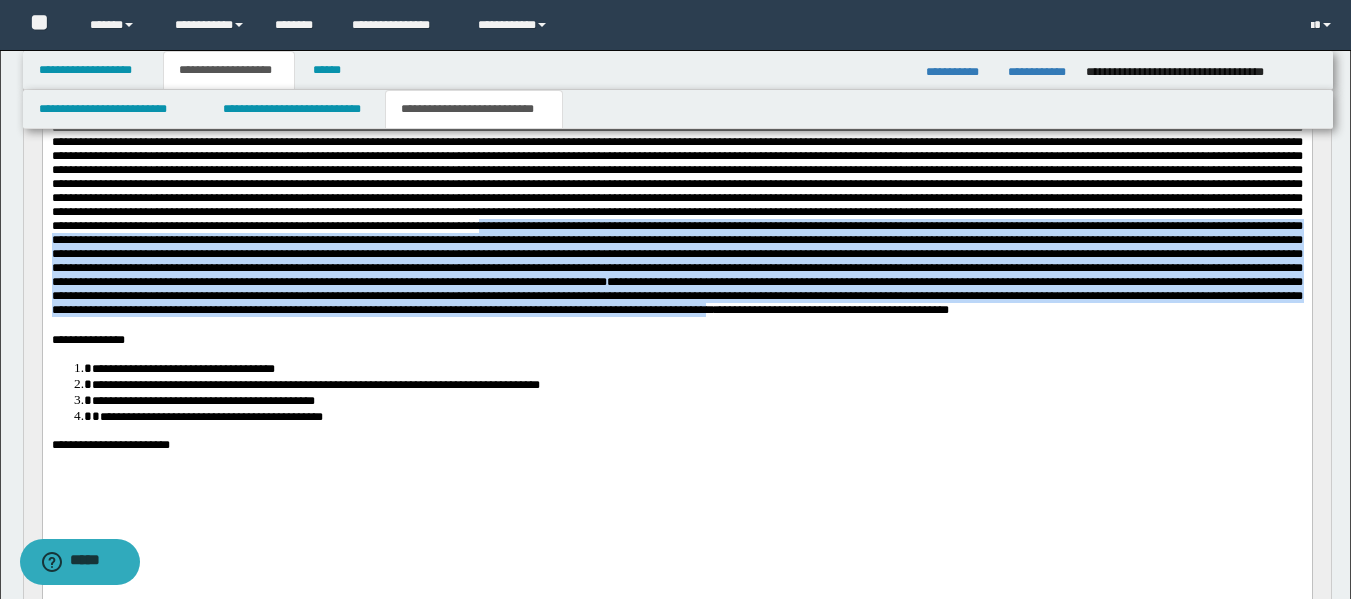 drag, startPoint x: 150, startPoint y: 264, endPoint x: 1165, endPoint y: 363, distance: 1019.81665 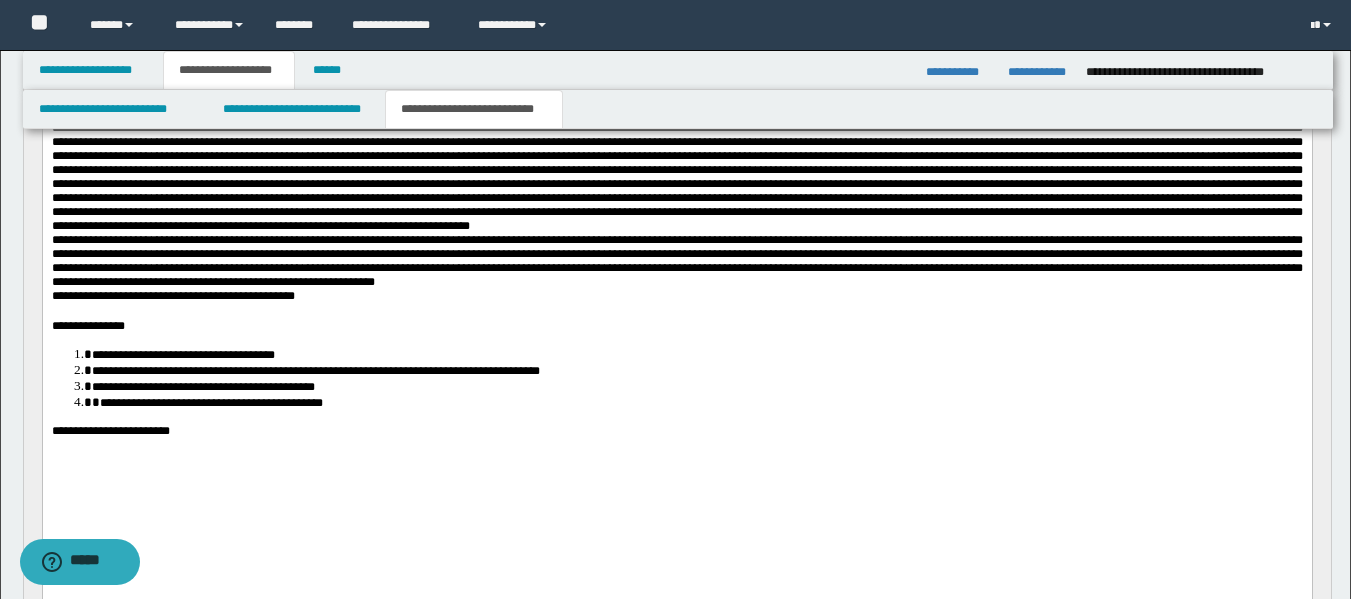 click at bounding box center [676, 177] 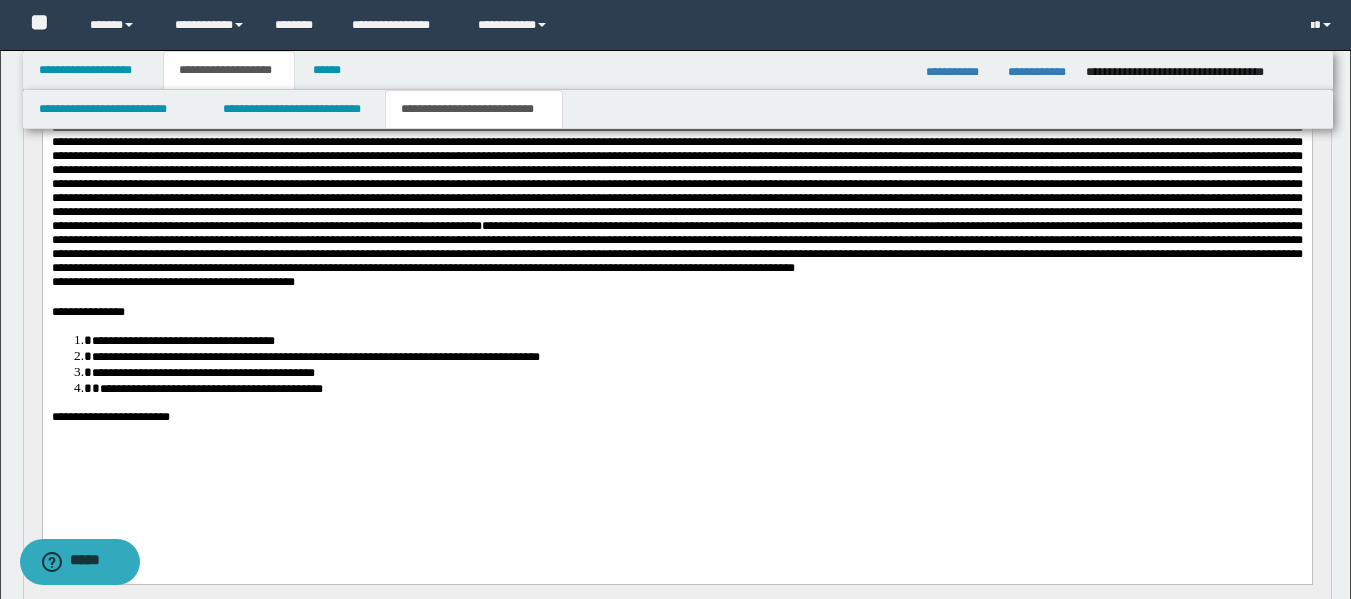 click on "**********" at bounding box center (676, 247) 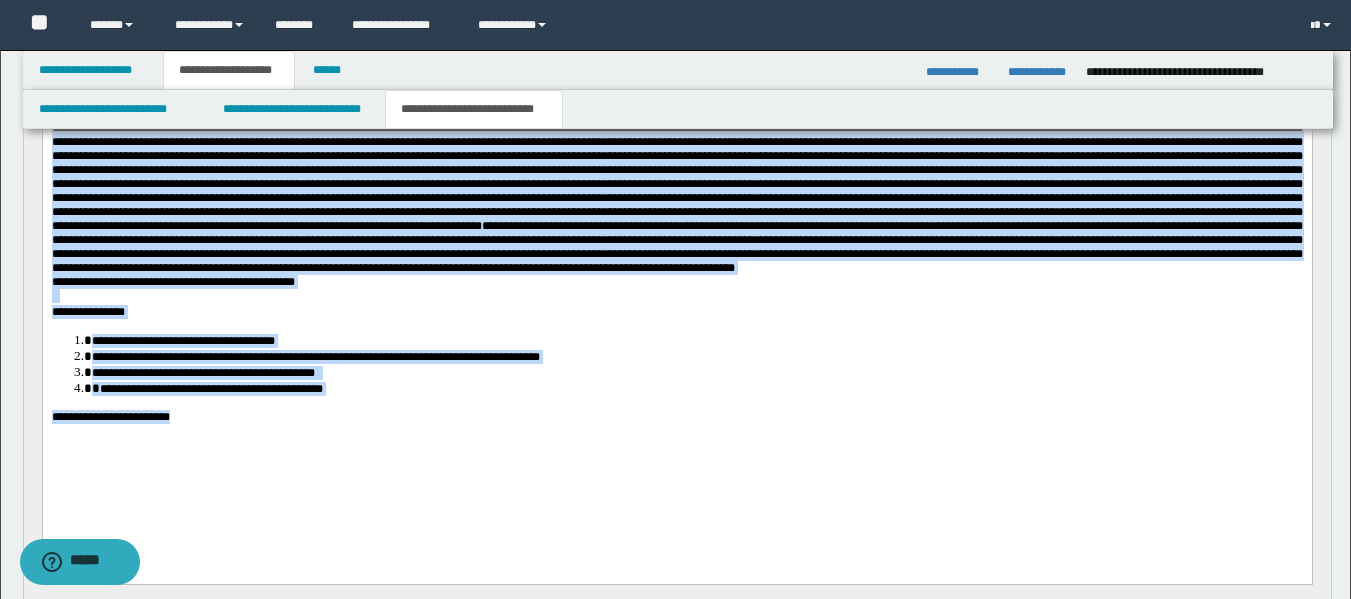 drag, startPoint x: 198, startPoint y: 471, endPoint x: 28, endPoint y: 135, distance: 376.5581 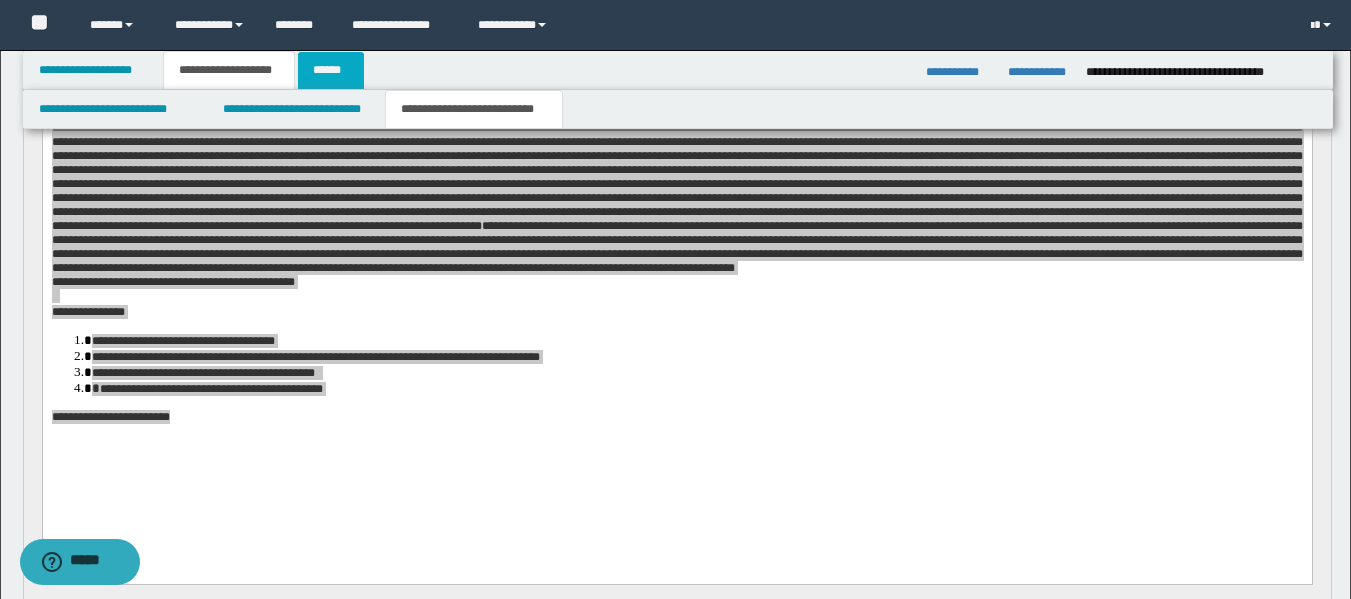 click on "******" at bounding box center (331, 70) 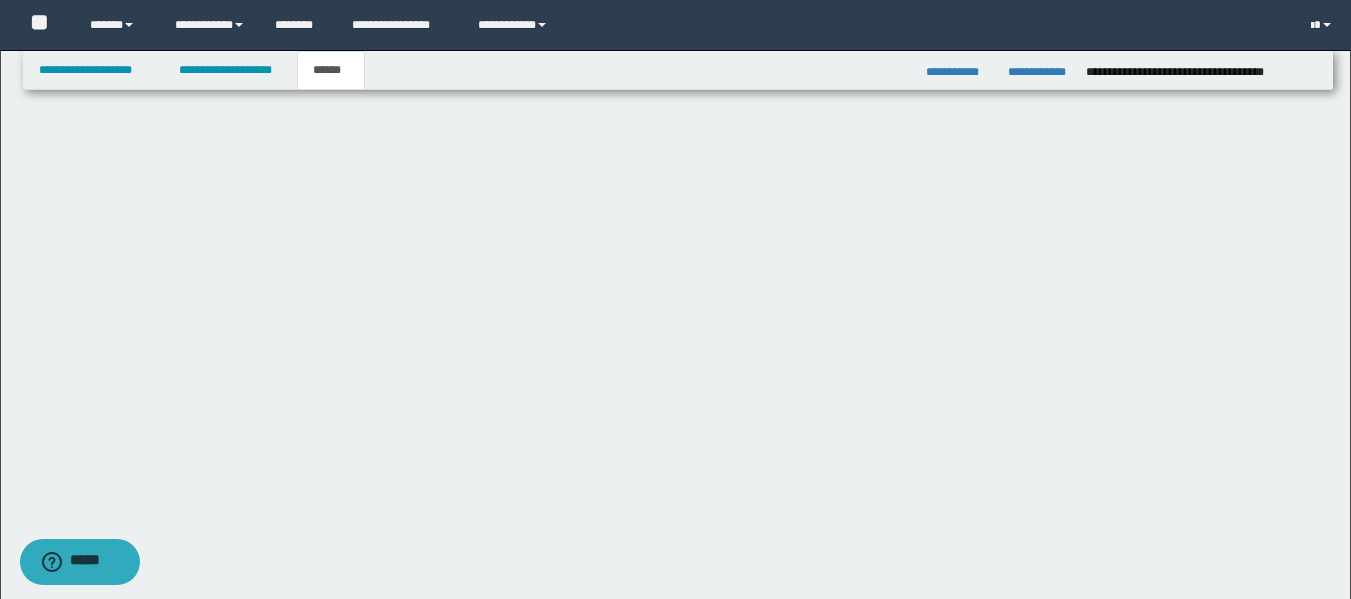 scroll, scrollTop: 0, scrollLeft: 0, axis: both 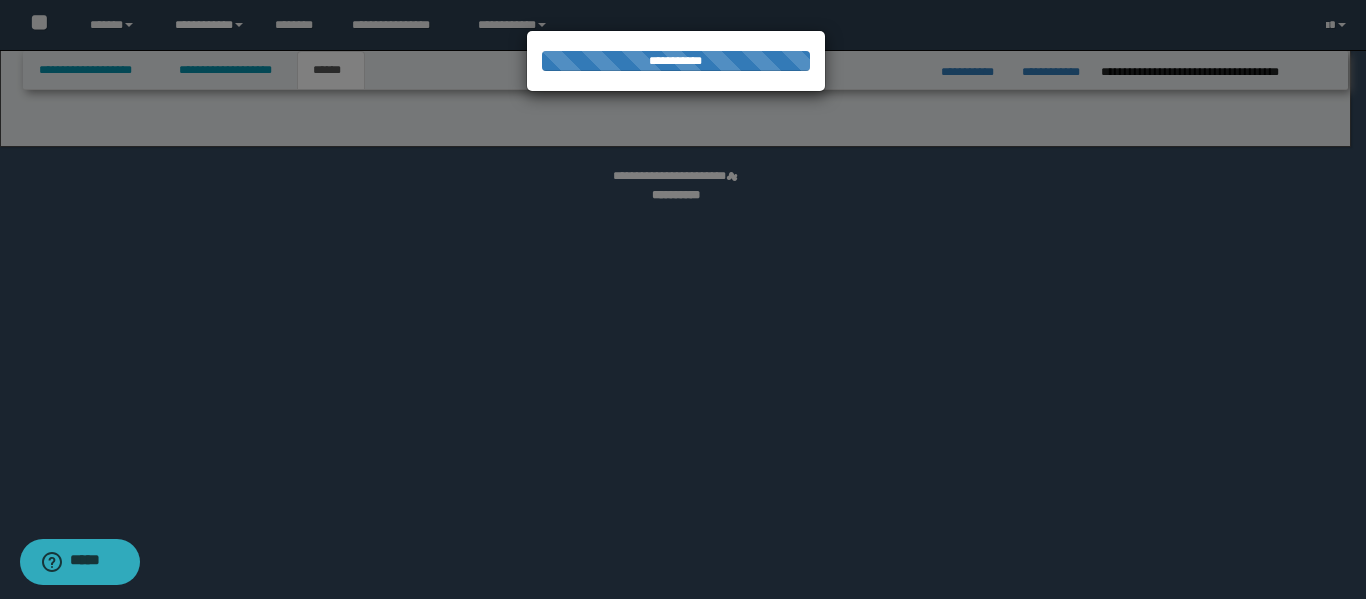 select on "*" 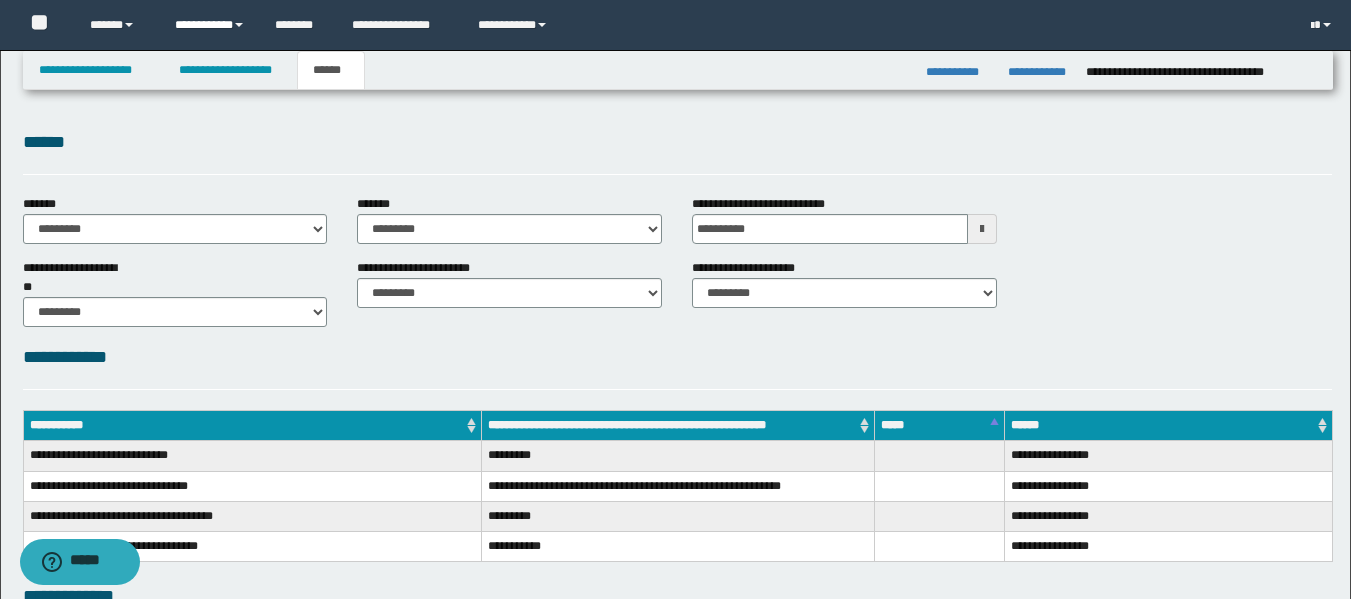scroll, scrollTop: 0, scrollLeft: 0, axis: both 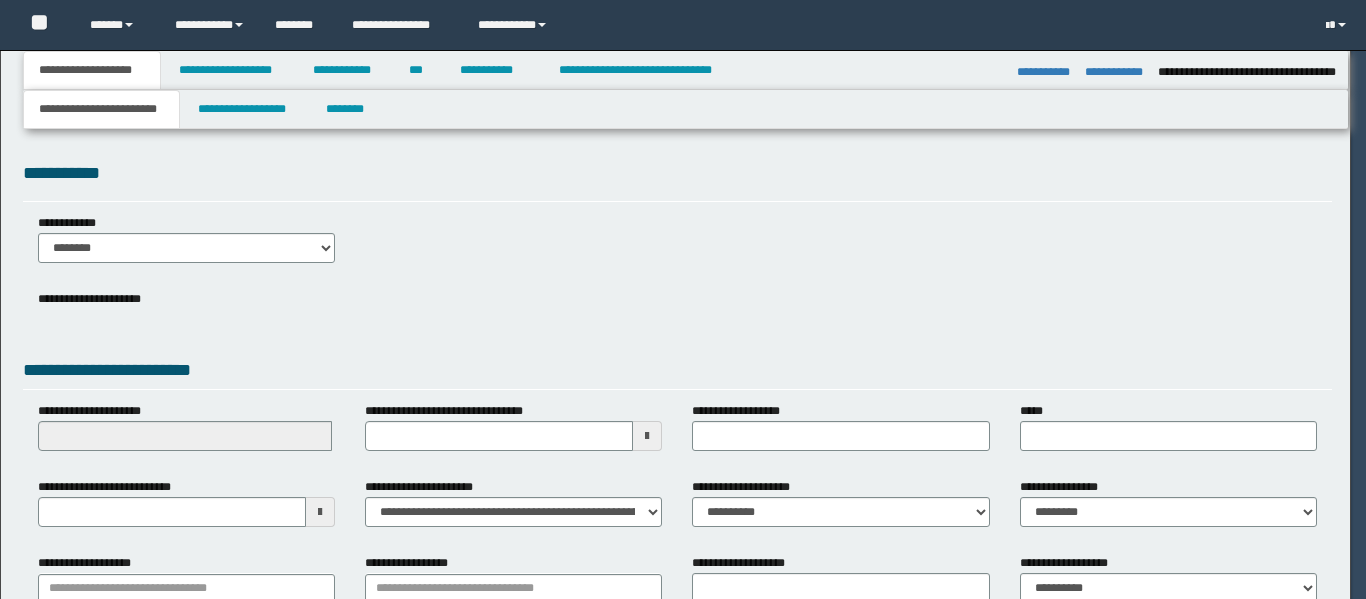 select on "*" 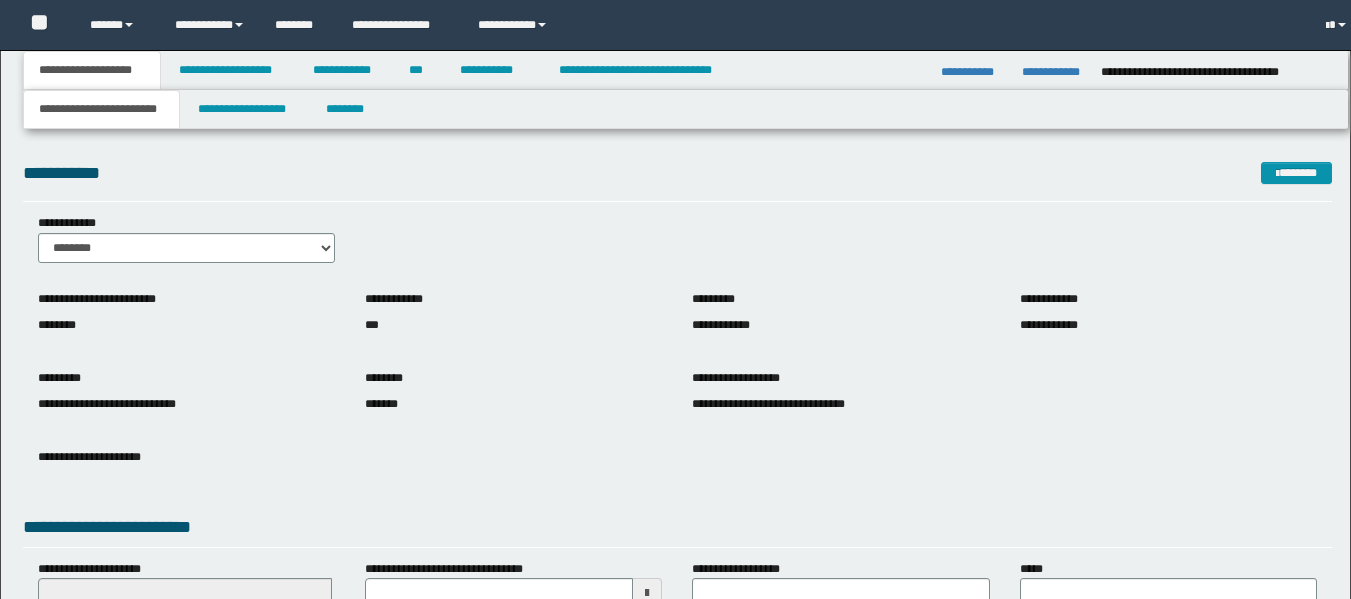 scroll, scrollTop: 0, scrollLeft: 0, axis: both 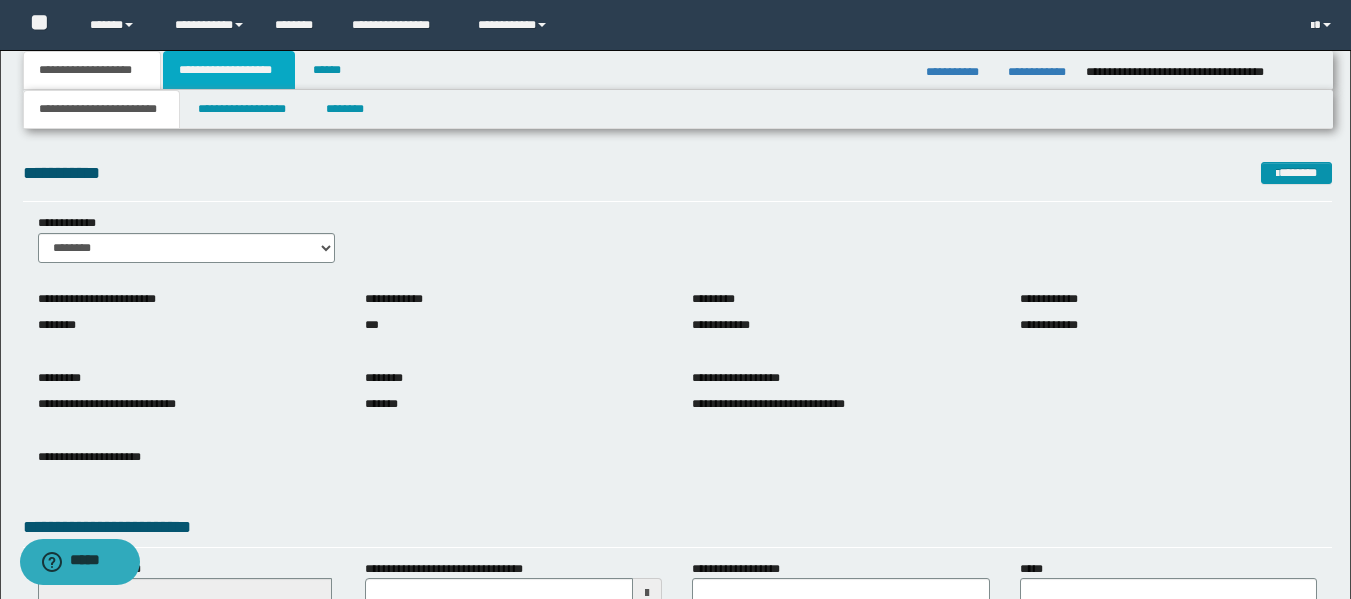 click on "**********" at bounding box center [229, 70] 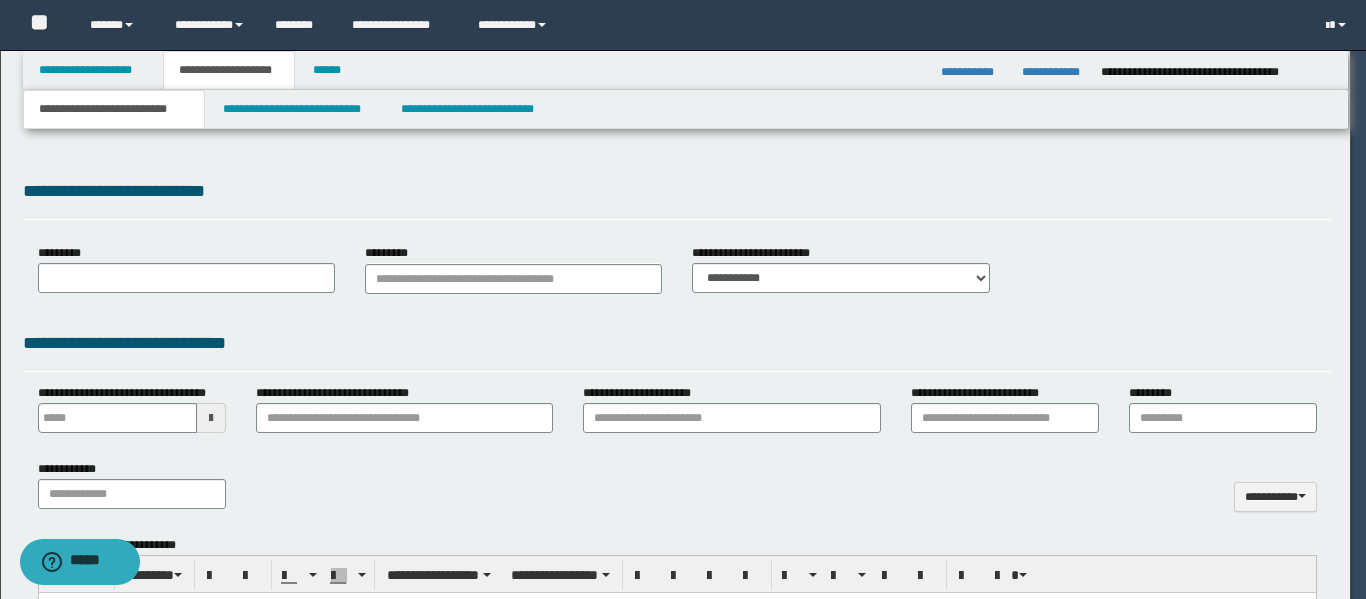 type 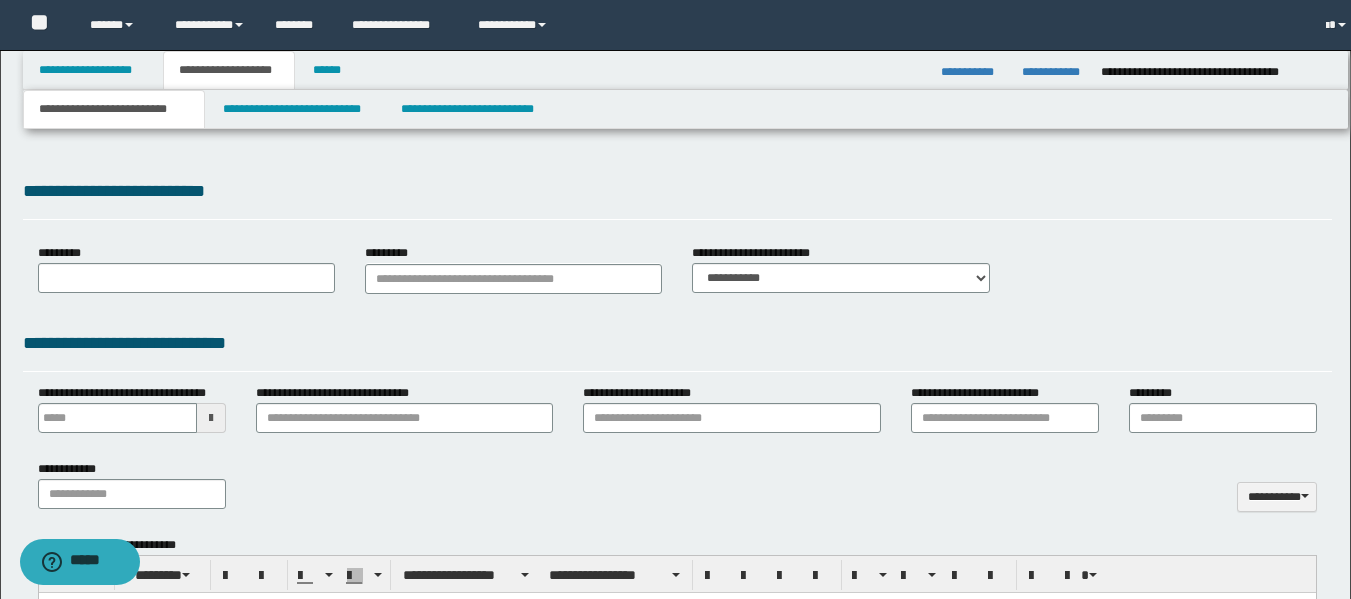 type on "**********" 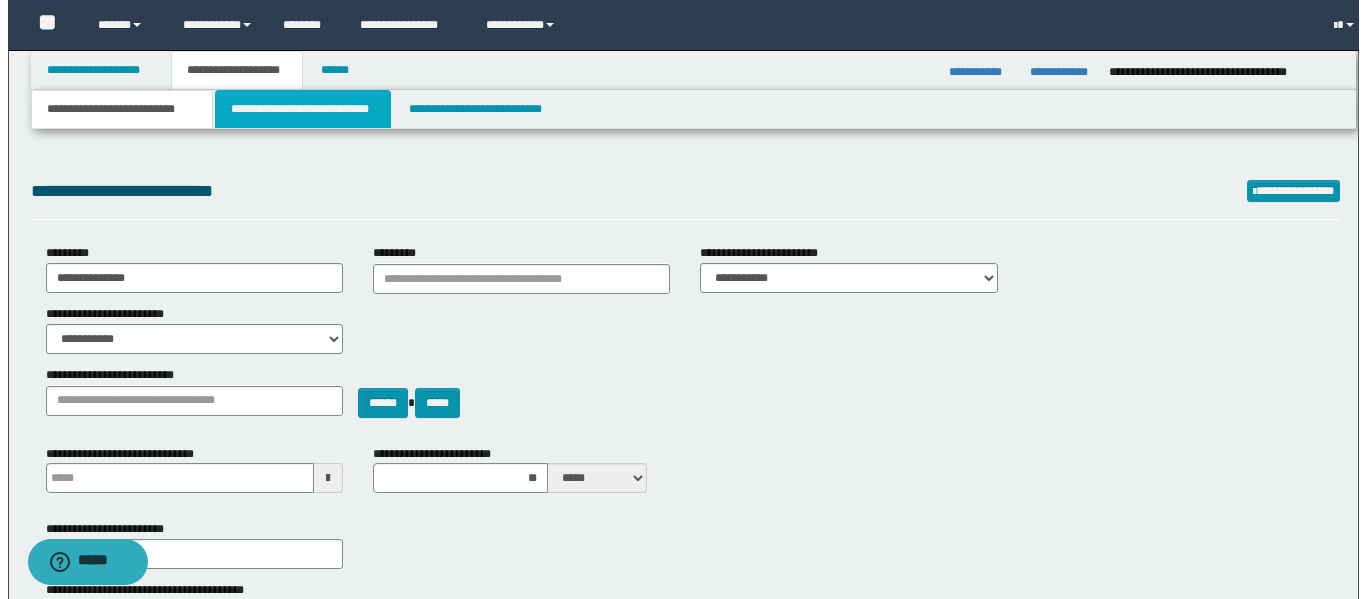 scroll, scrollTop: 0, scrollLeft: 0, axis: both 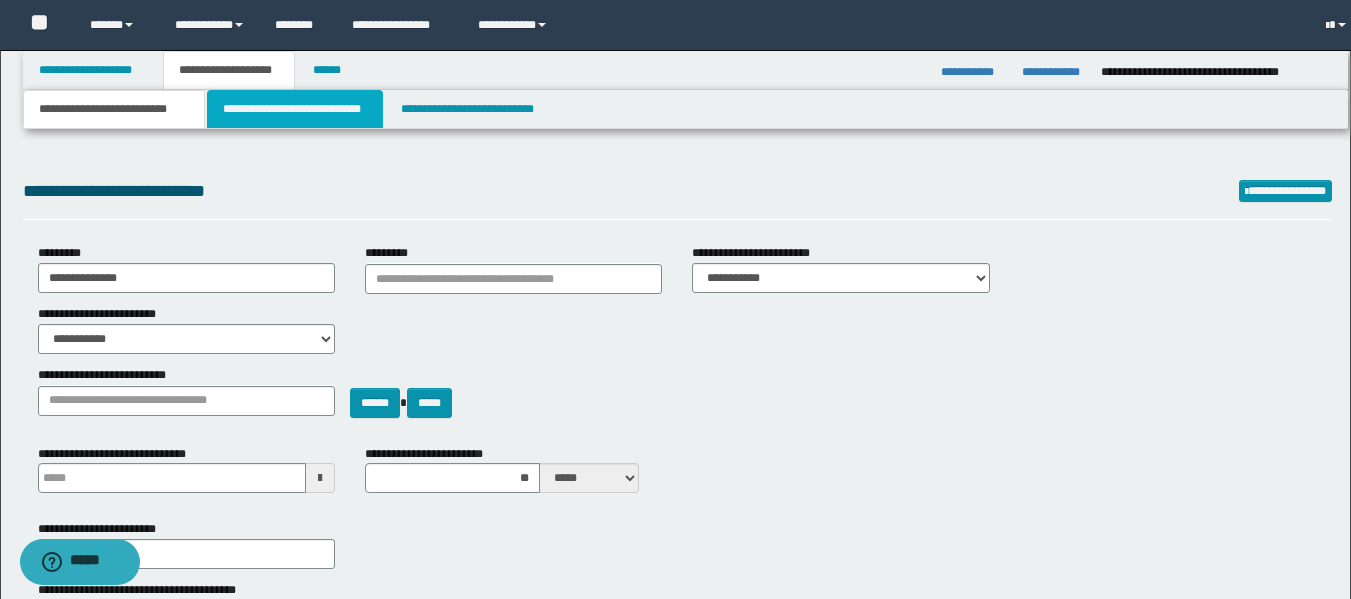 click on "**********" at bounding box center (295, 109) 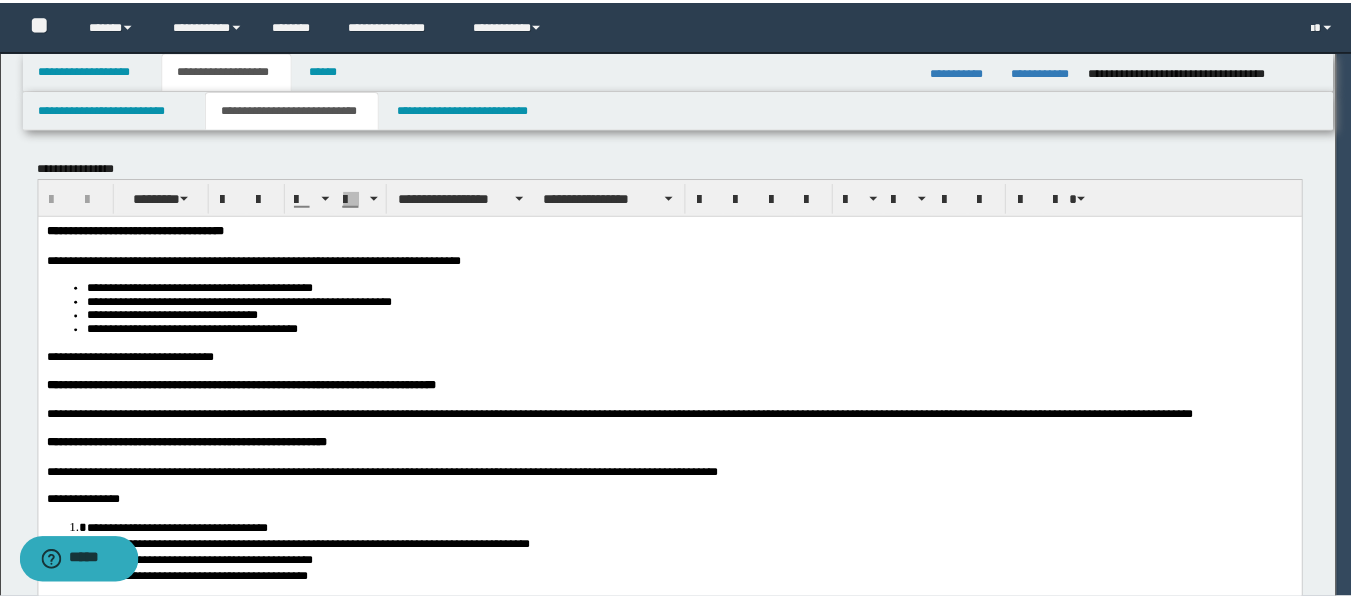 scroll, scrollTop: 0, scrollLeft: 0, axis: both 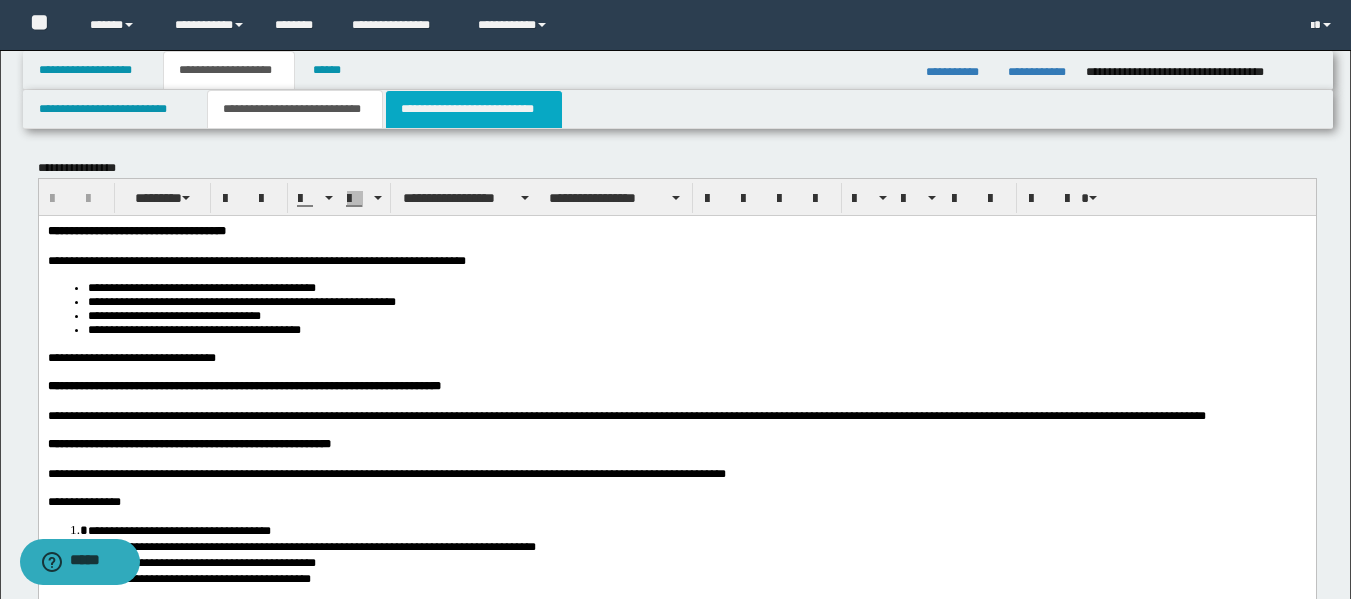 click on "**********" at bounding box center (474, 109) 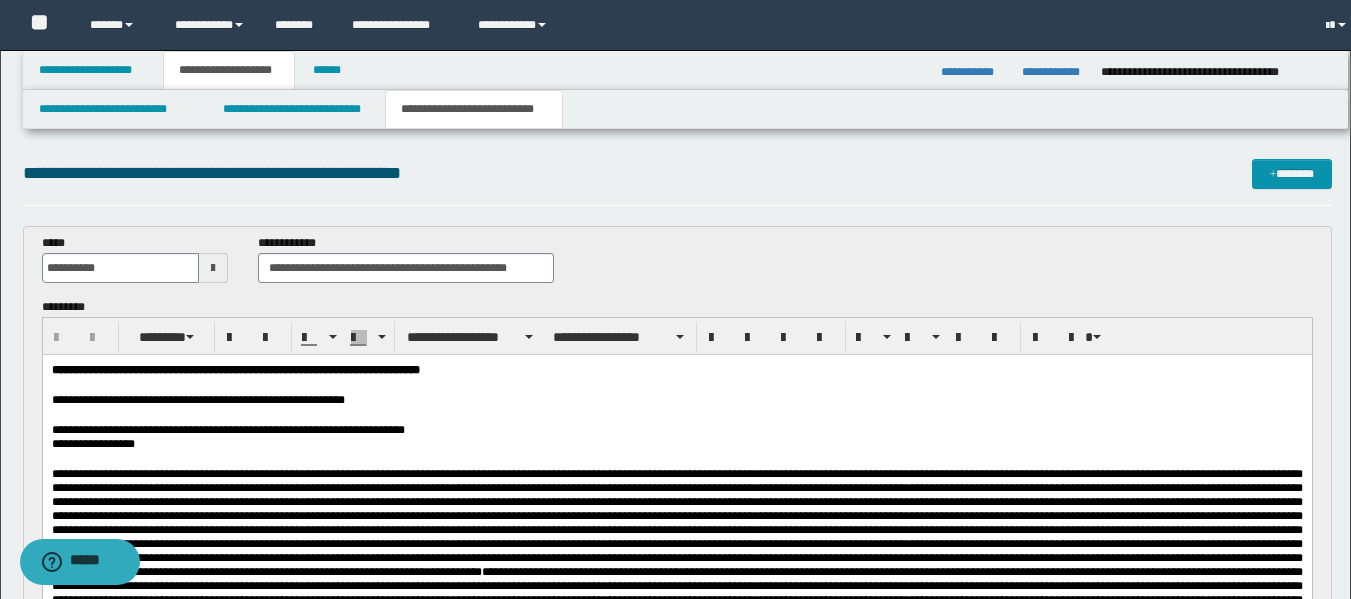 scroll, scrollTop: 0, scrollLeft: 0, axis: both 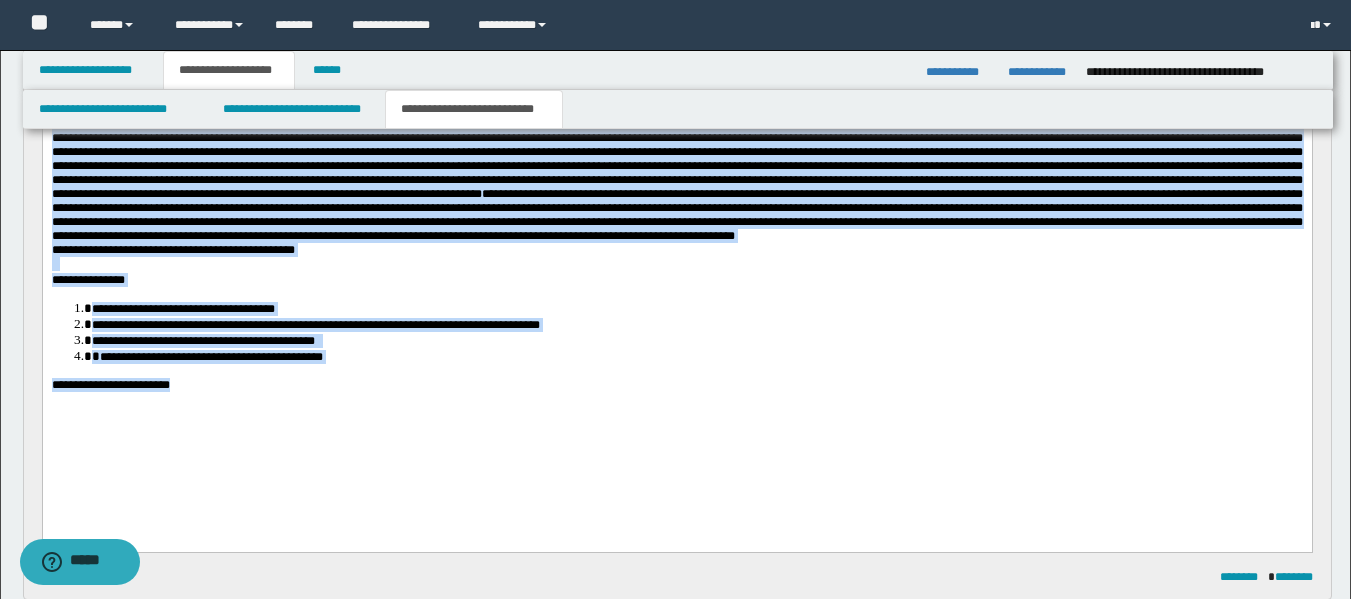 drag, startPoint x: 206, startPoint y: 440, endPoint x: 33, endPoint y: 57, distance: 420.25943 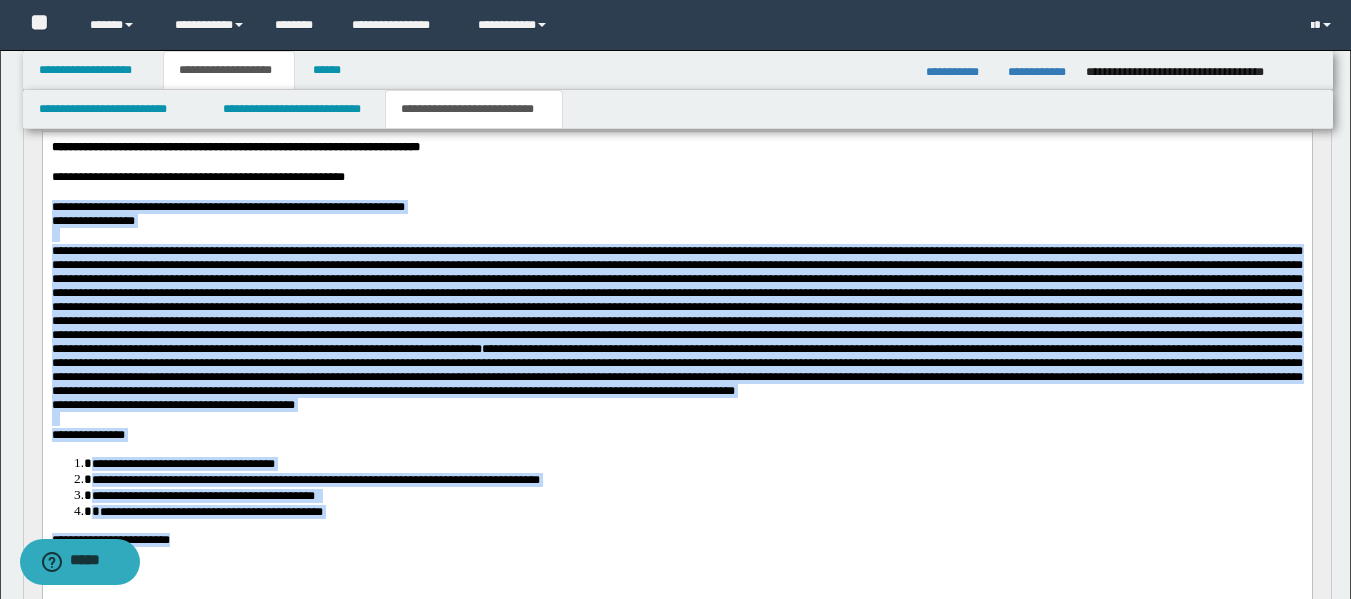 scroll, scrollTop: 258, scrollLeft: 0, axis: vertical 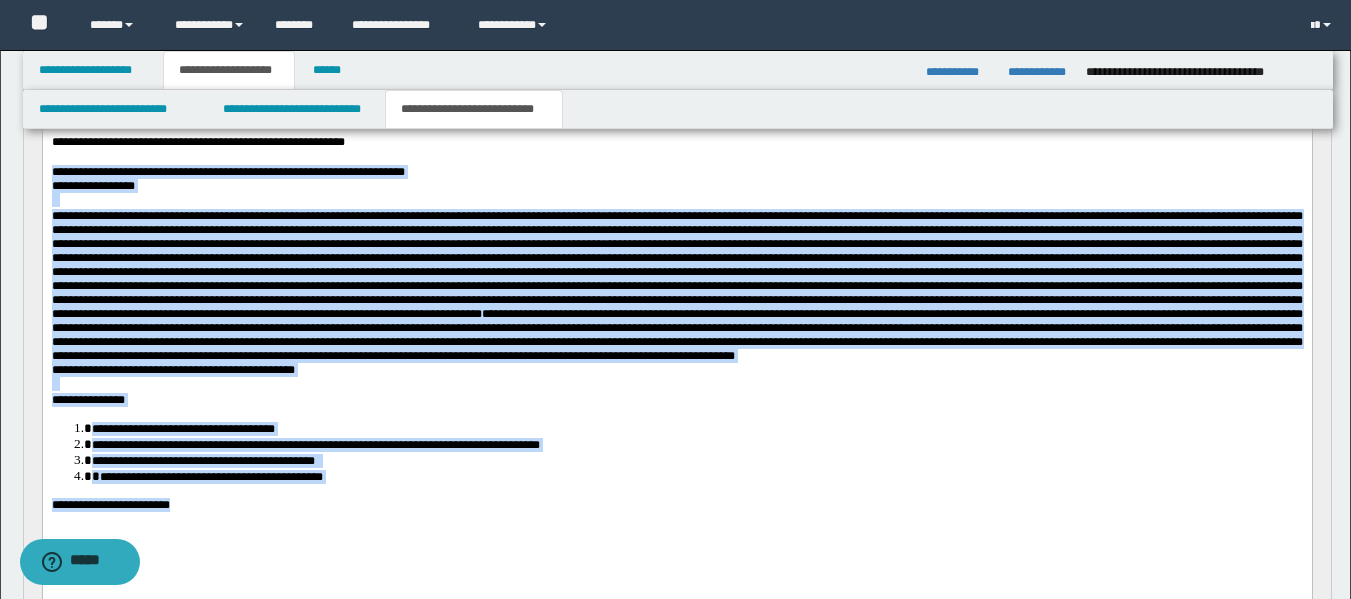 click on "**********" at bounding box center (676, 286) 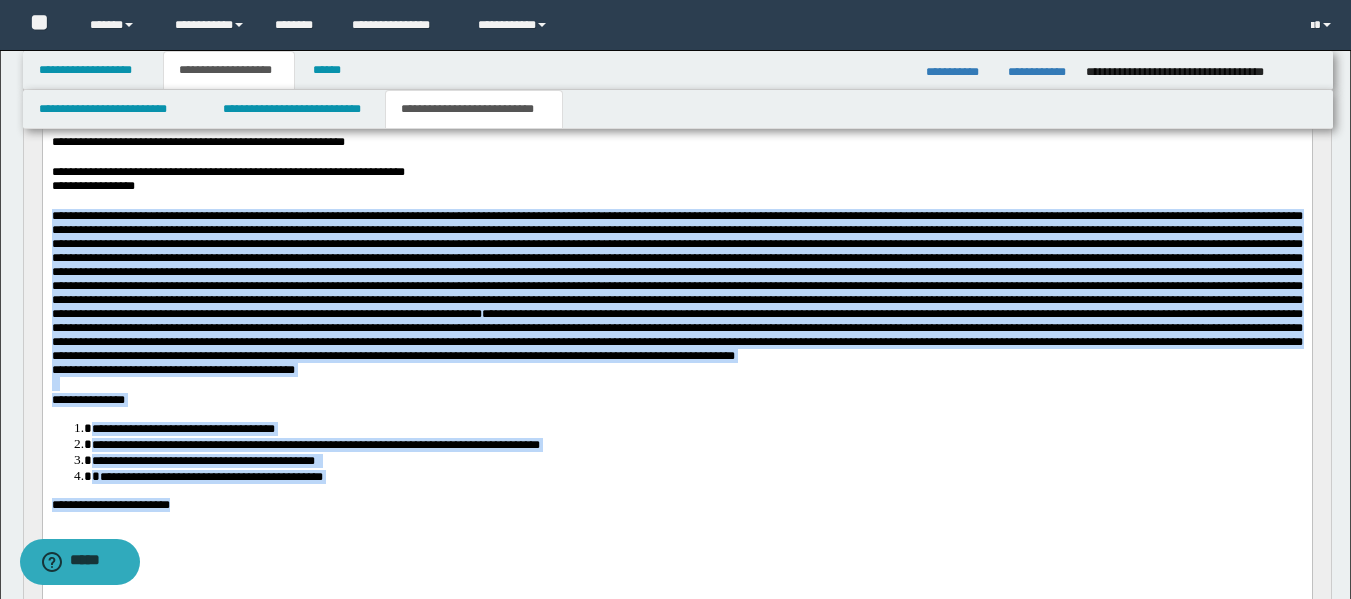 drag, startPoint x: 50, startPoint y: 223, endPoint x: 208, endPoint y: 556, distance: 368.58243 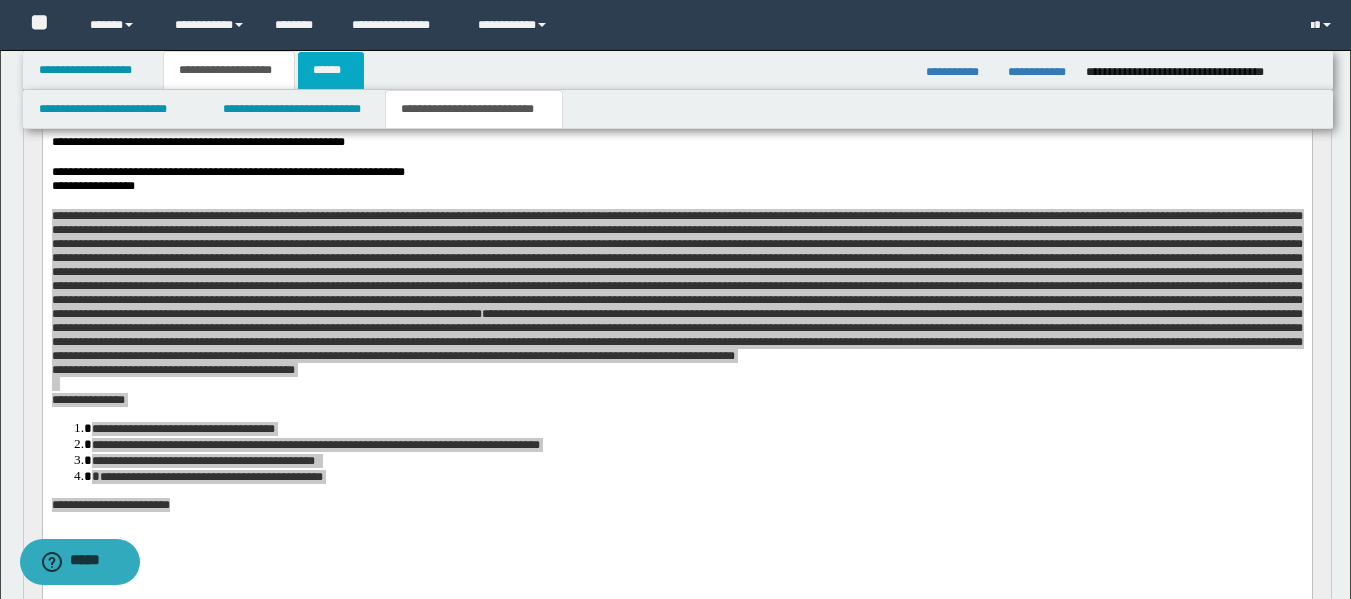 click on "******" at bounding box center [331, 70] 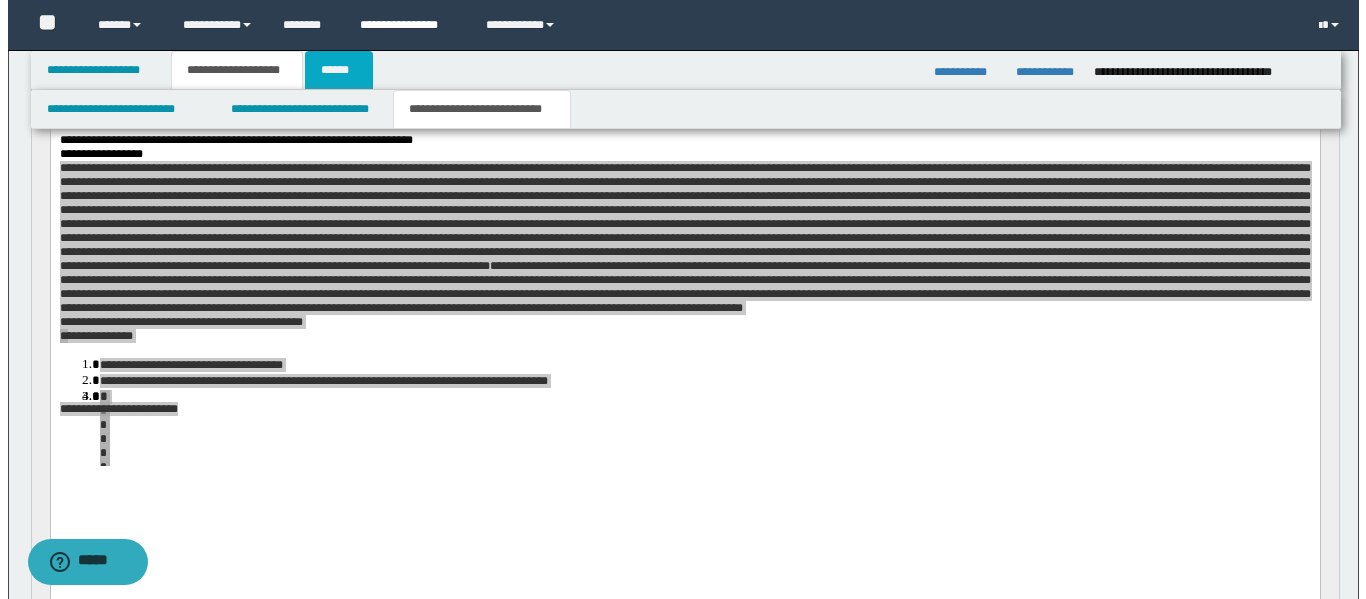 scroll, scrollTop: 0, scrollLeft: 0, axis: both 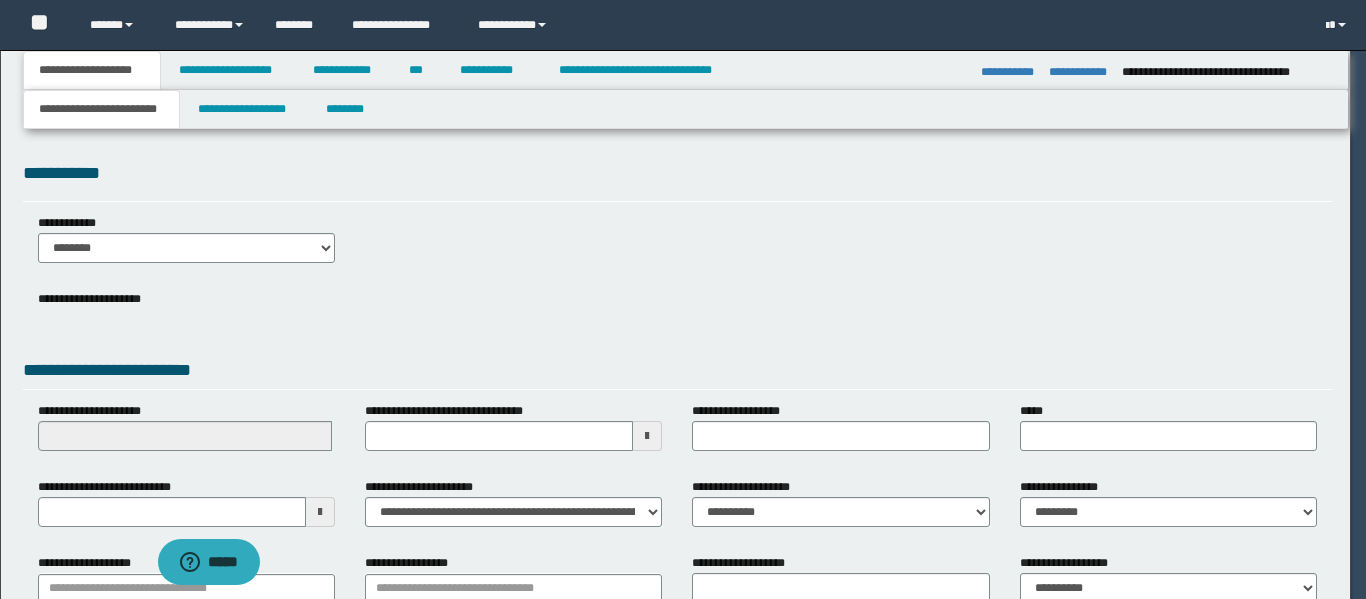 select on "*" 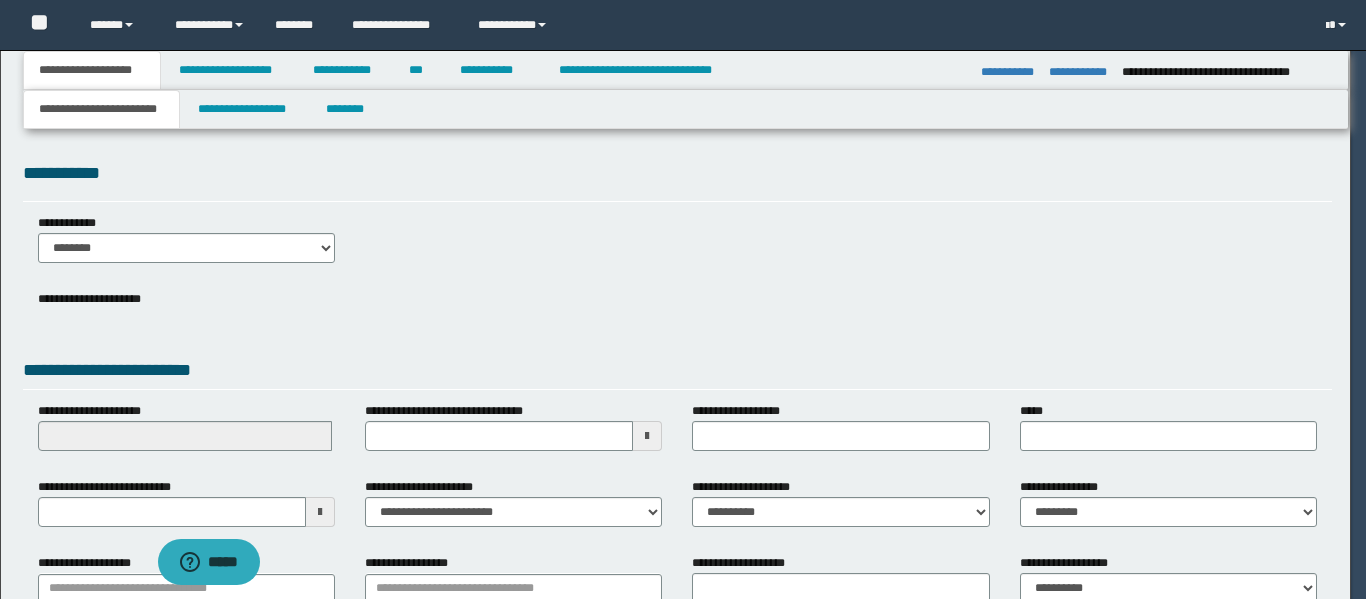 select on "**" 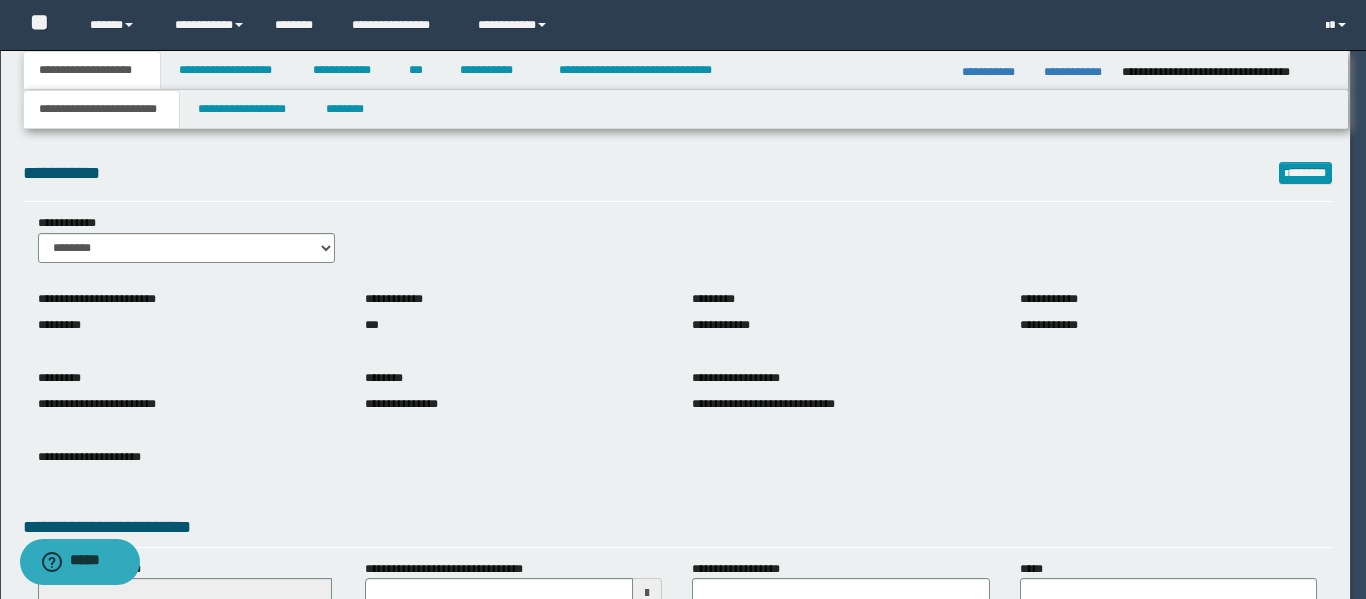 scroll, scrollTop: 0, scrollLeft: 0, axis: both 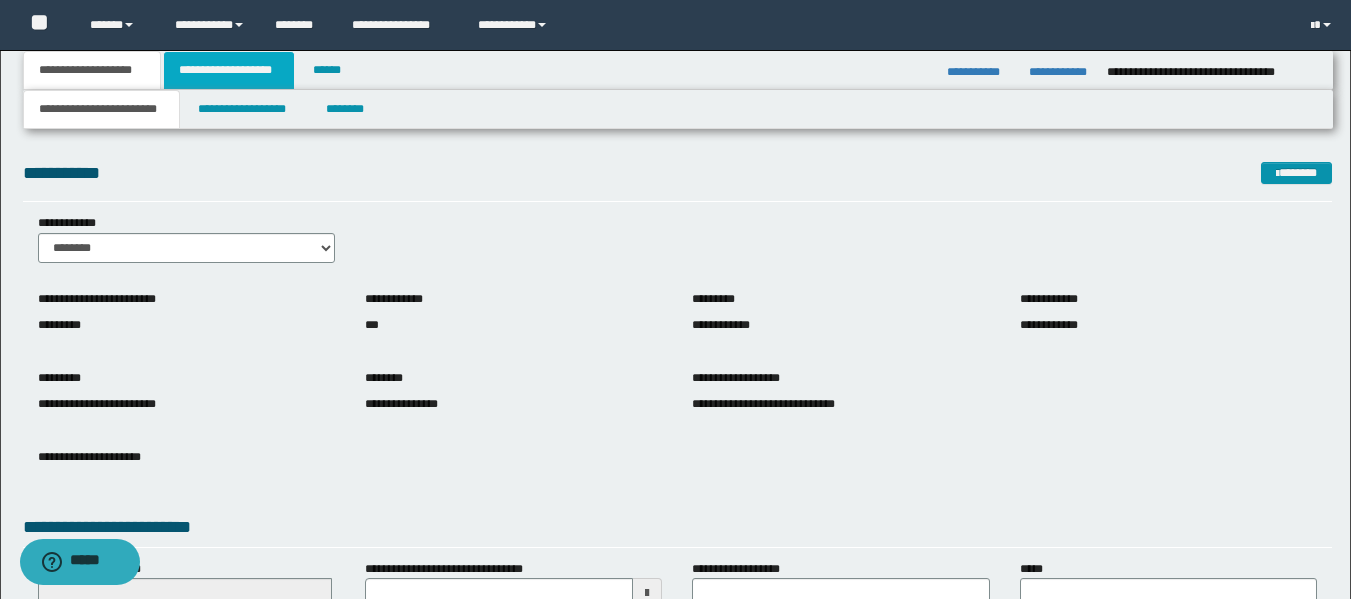 click on "**********" at bounding box center [229, 70] 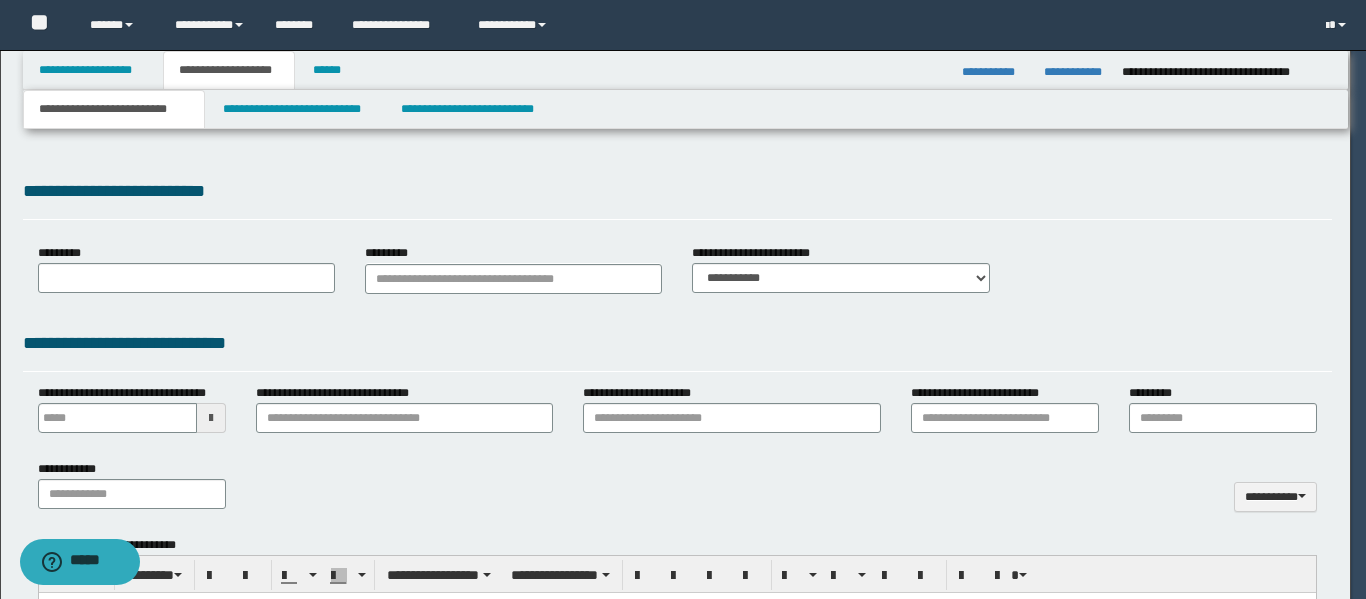 type on "**********" 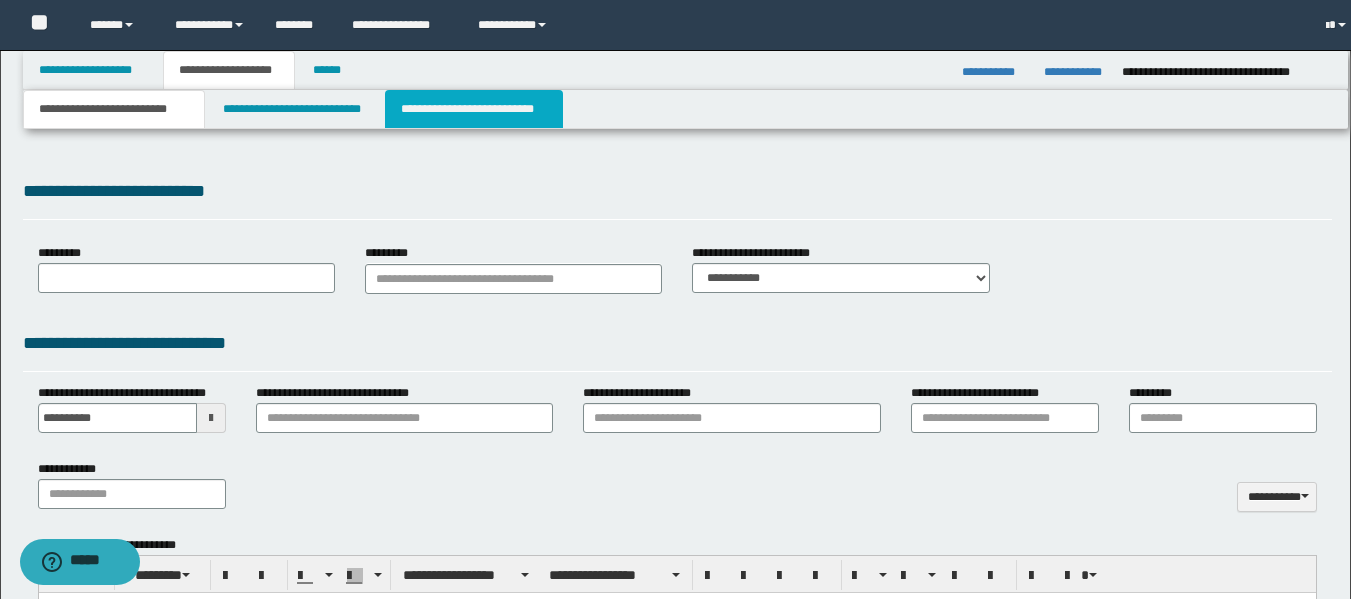 type on "**********" 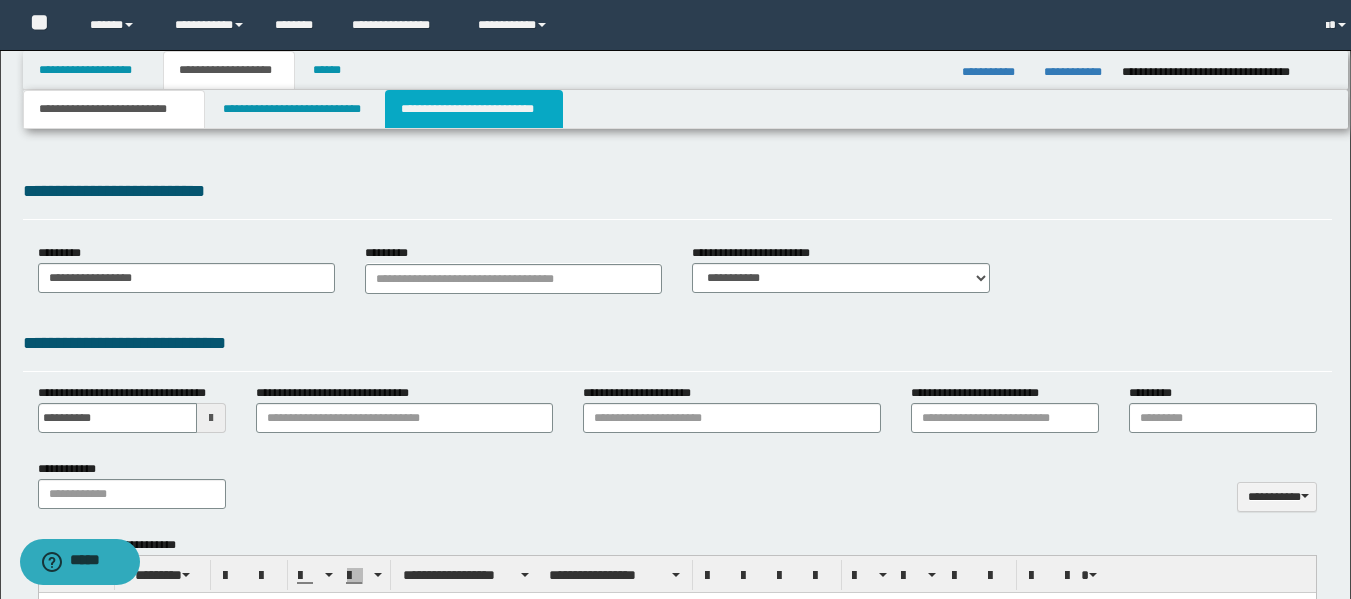 type on "**" 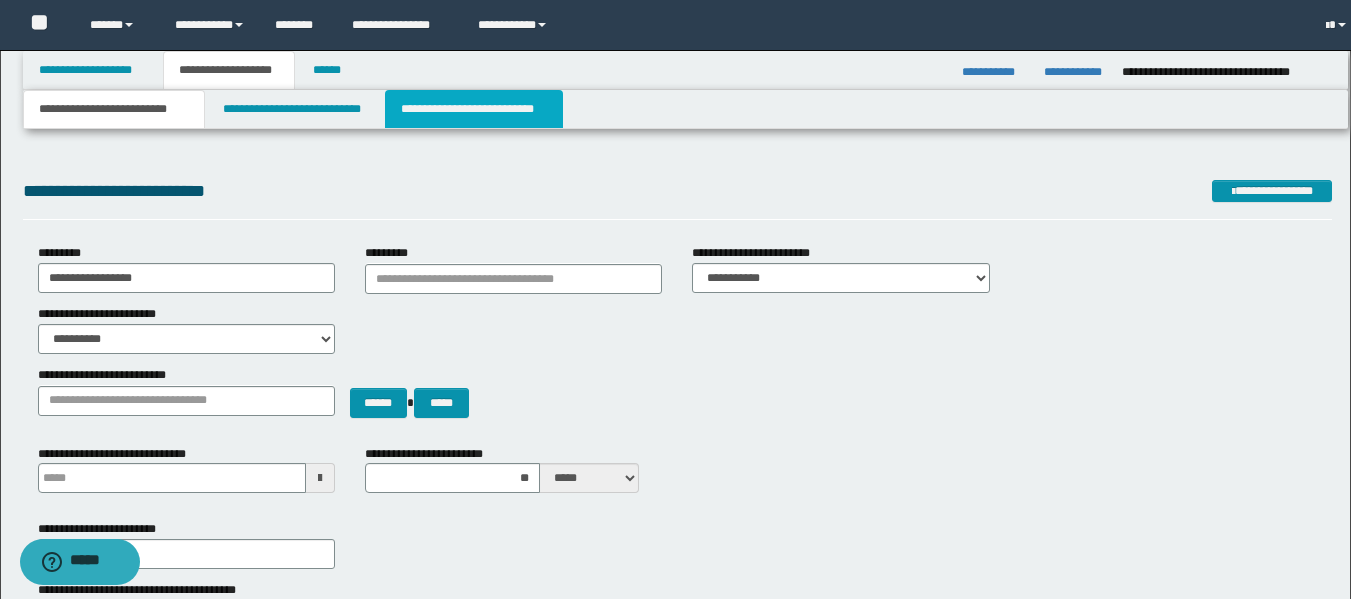 click on "**********" at bounding box center [474, 109] 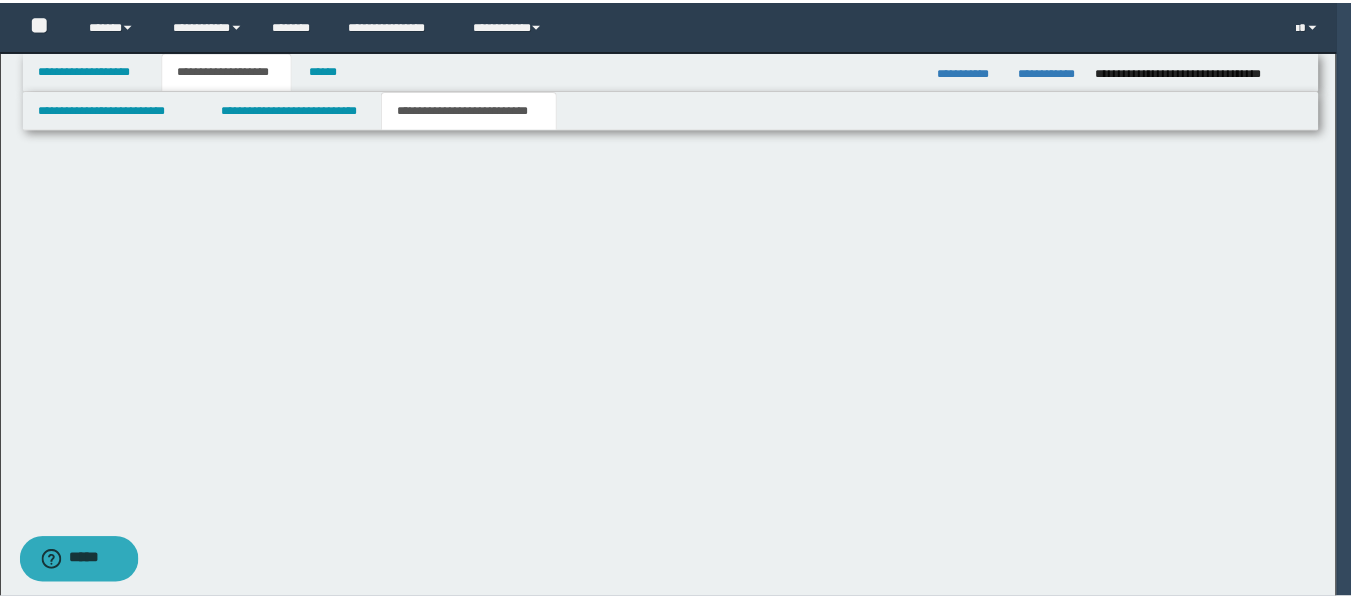 scroll, scrollTop: 0, scrollLeft: 0, axis: both 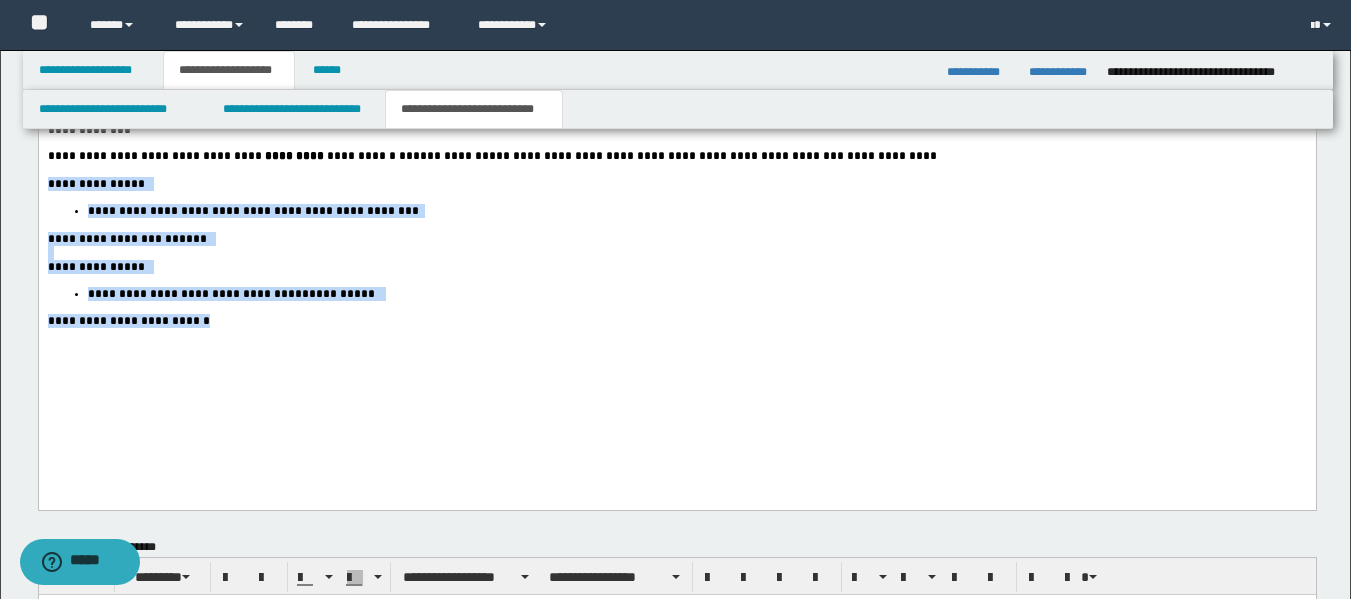drag, startPoint x: 186, startPoint y: 390, endPoint x: 71, endPoint y: -798, distance: 1193.5531 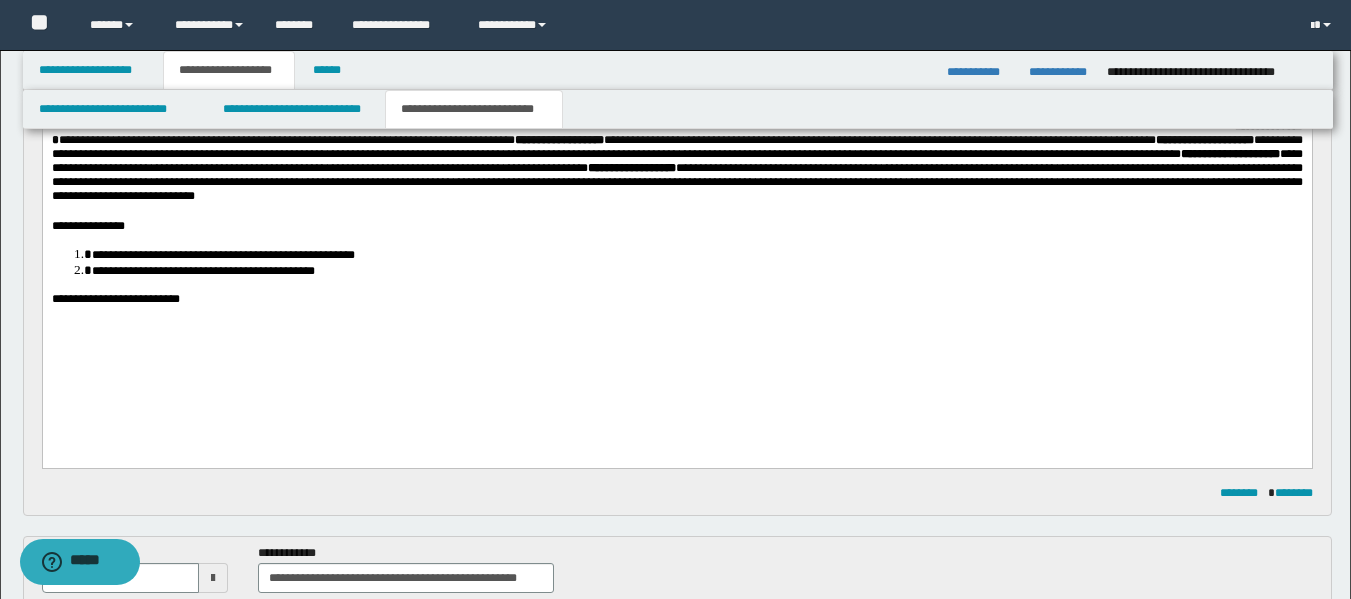 scroll, scrollTop: 504, scrollLeft: 0, axis: vertical 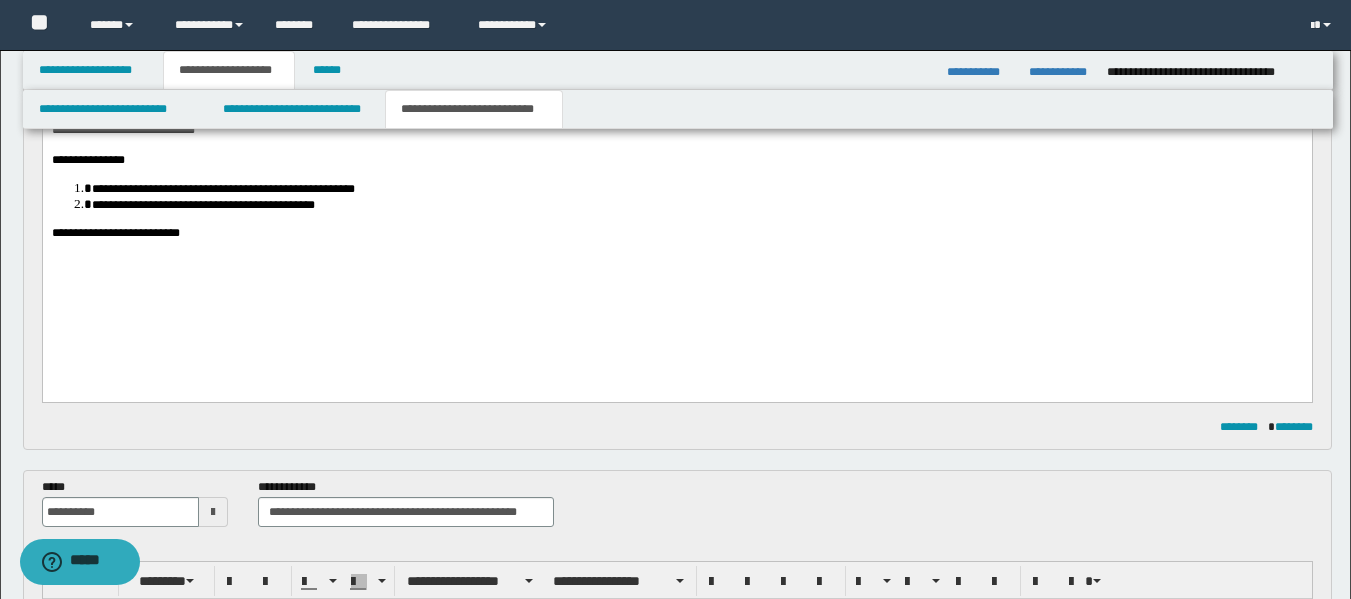drag, startPoint x: 138, startPoint y: 253, endPoint x: 176, endPoint y: 245, distance: 38.832977 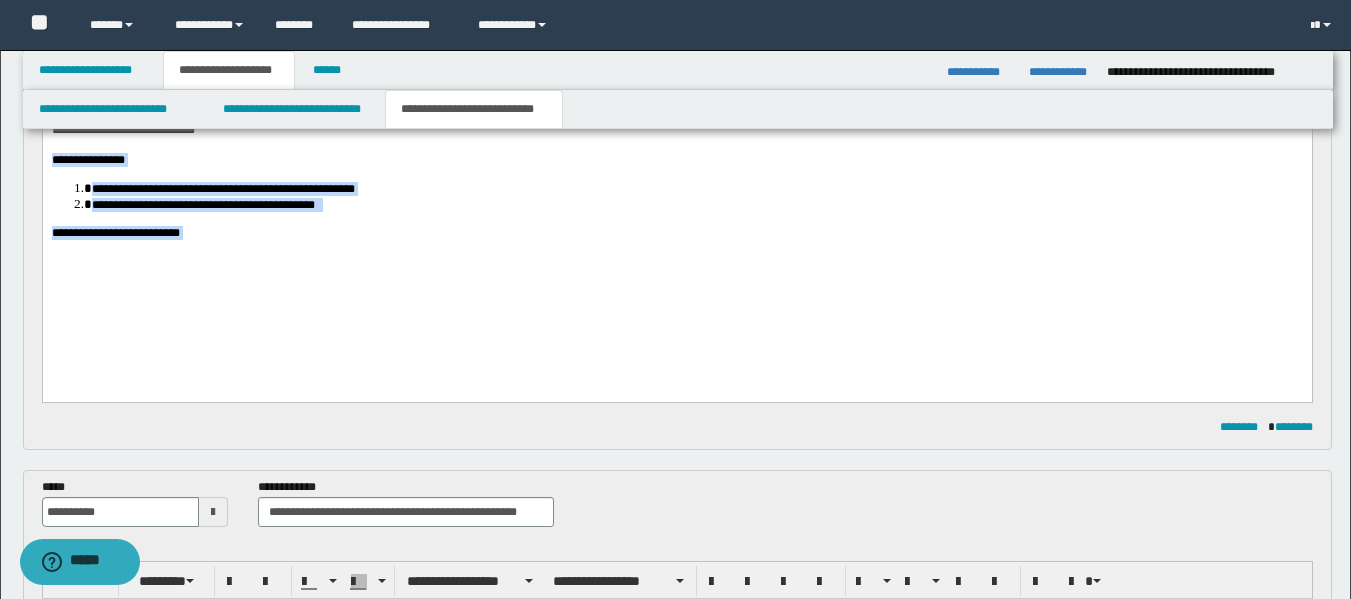 drag, startPoint x: 215, startPoint y: 282, endPoint x: 40, endPoint y: 196, distance: 194.98975 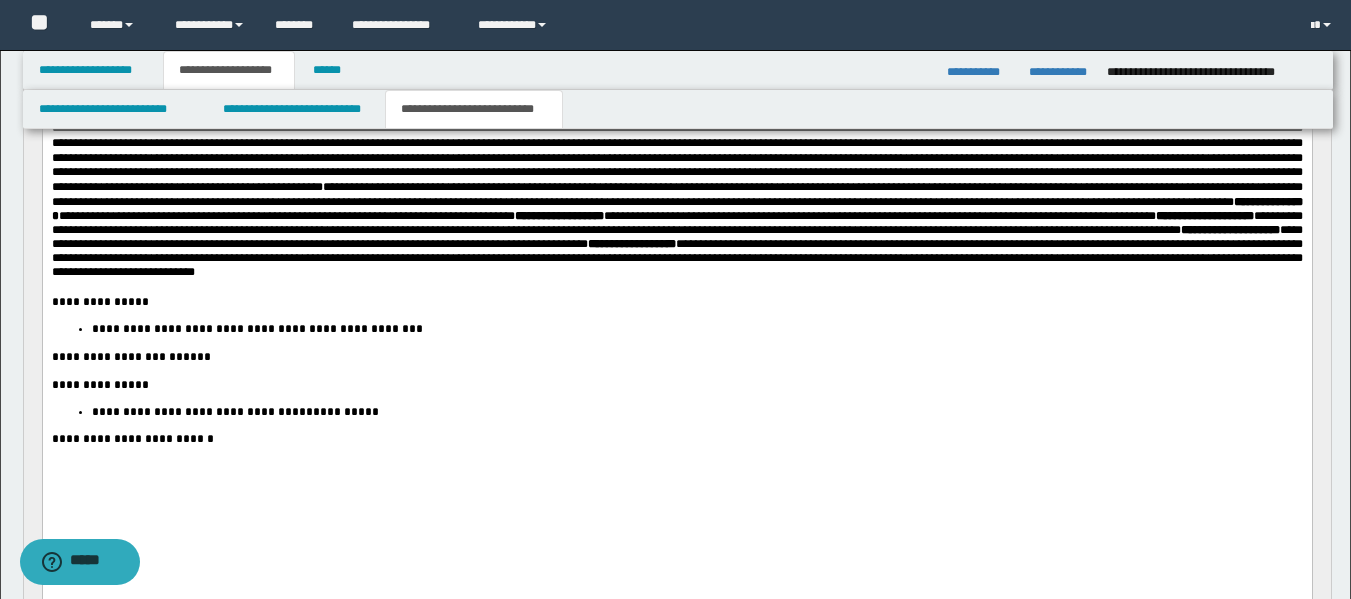scroll, scrollTop: 353, scrollLeft: 0, axis: vertical 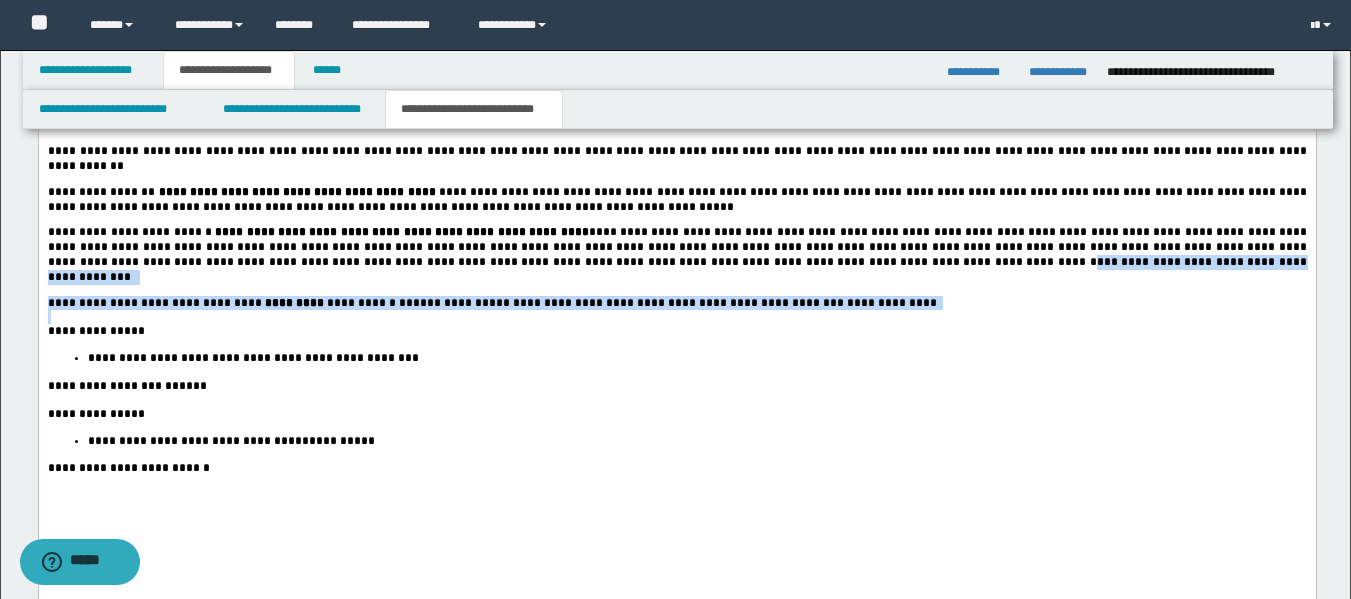 drag, startPoint x: 182, startPoint y: 317, endPoint x: 743, endPoint y: 315, distance: 561.00354 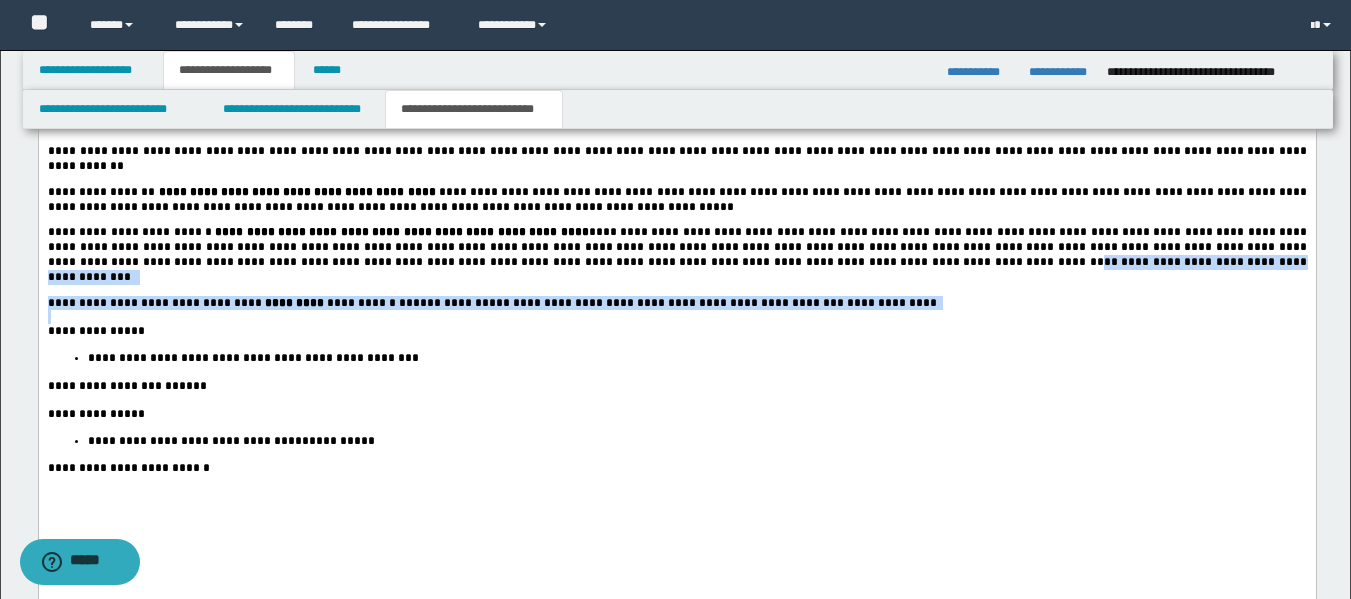 click on "**********" at bounding box center [678, 254] 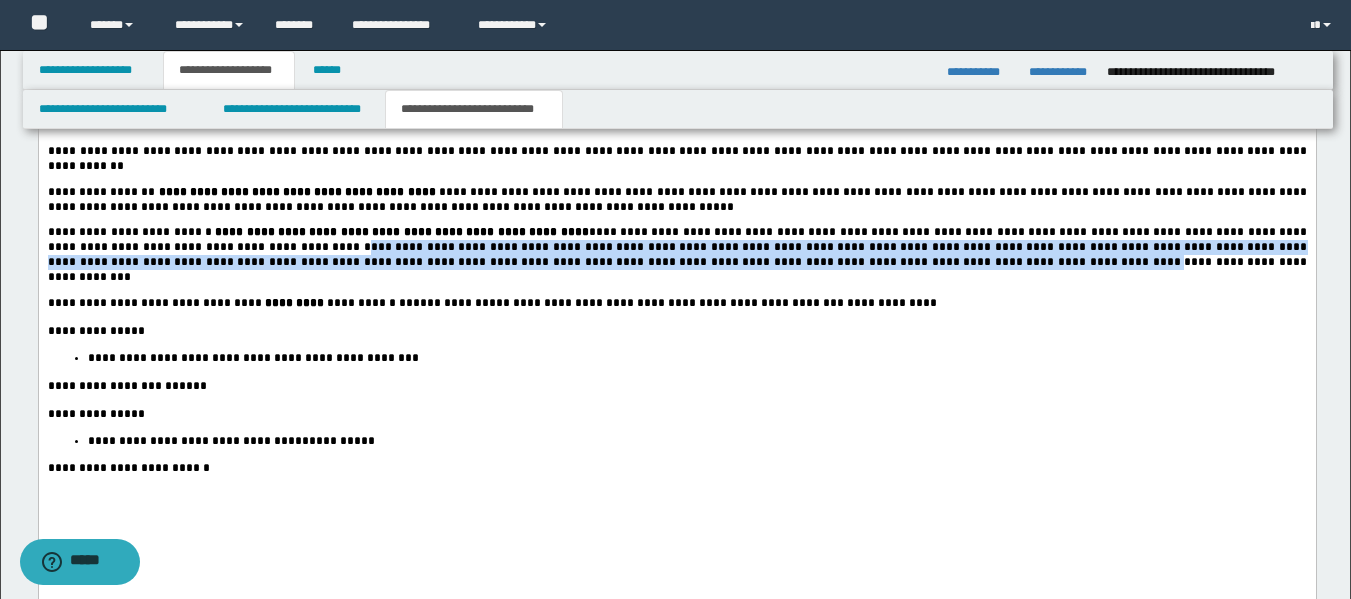 drag, startPoint x: 187, startPoint y: 316, endPoint x: 683, endPoint y: 333, distance: 496.29126 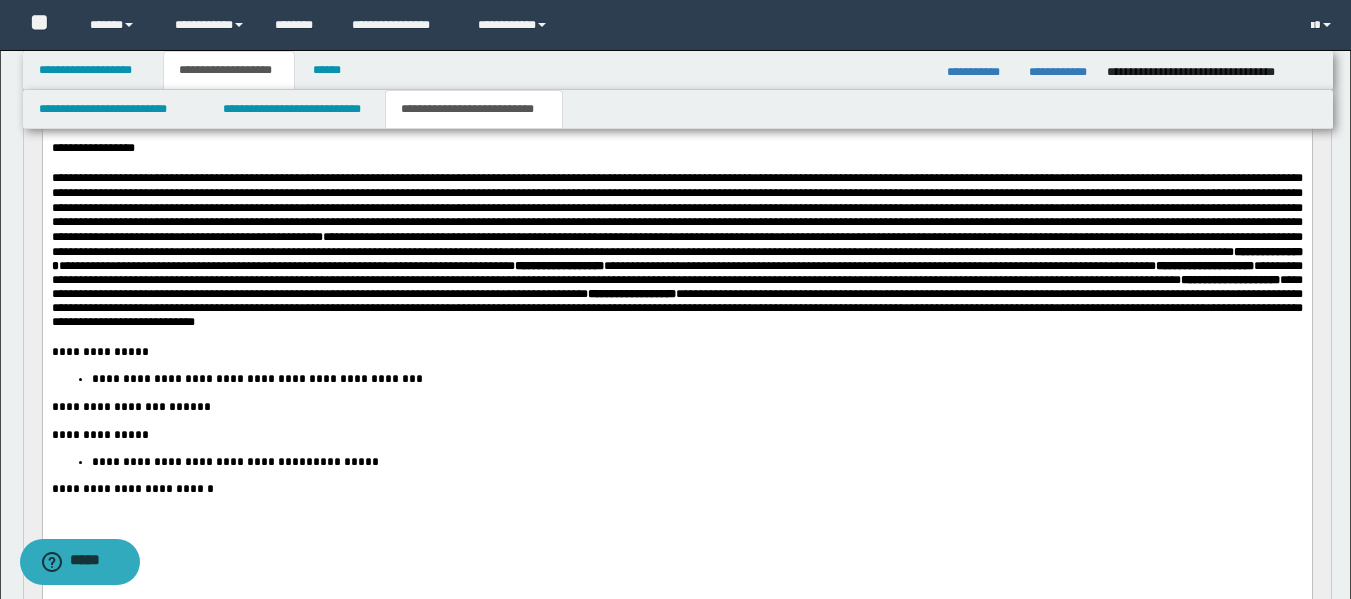 scroll, scrollTop: 303, scrollLeft: 0, axis: vertical 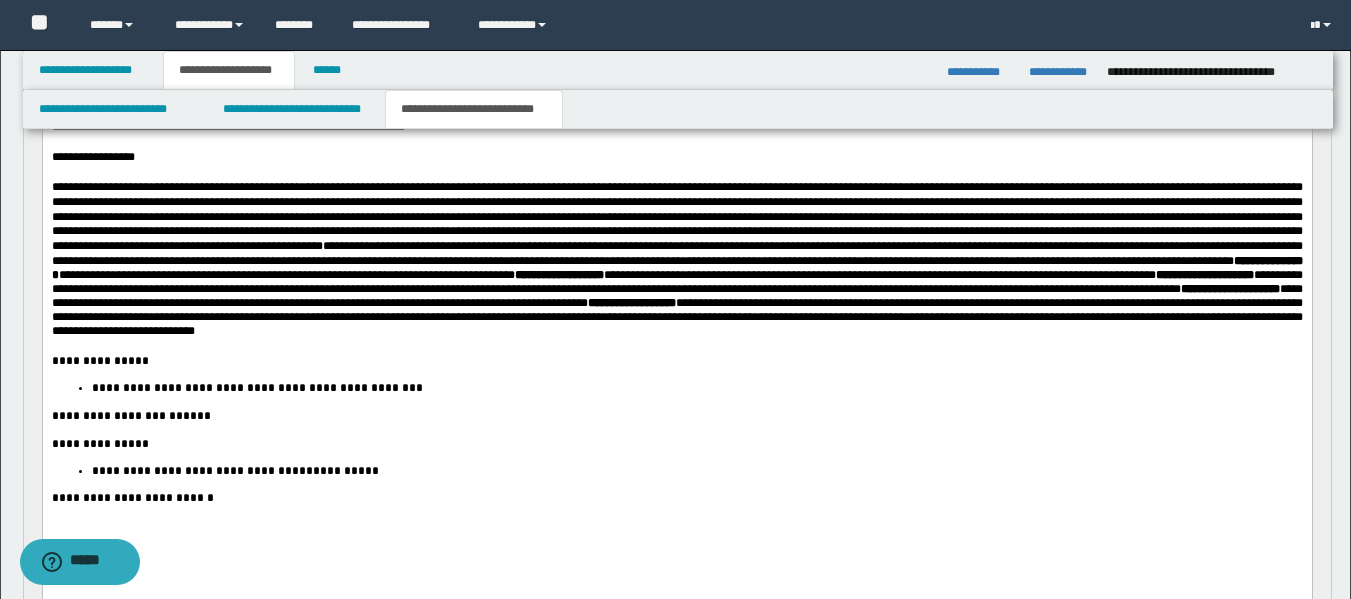 click on "**********" at bounding box center (676, 308) 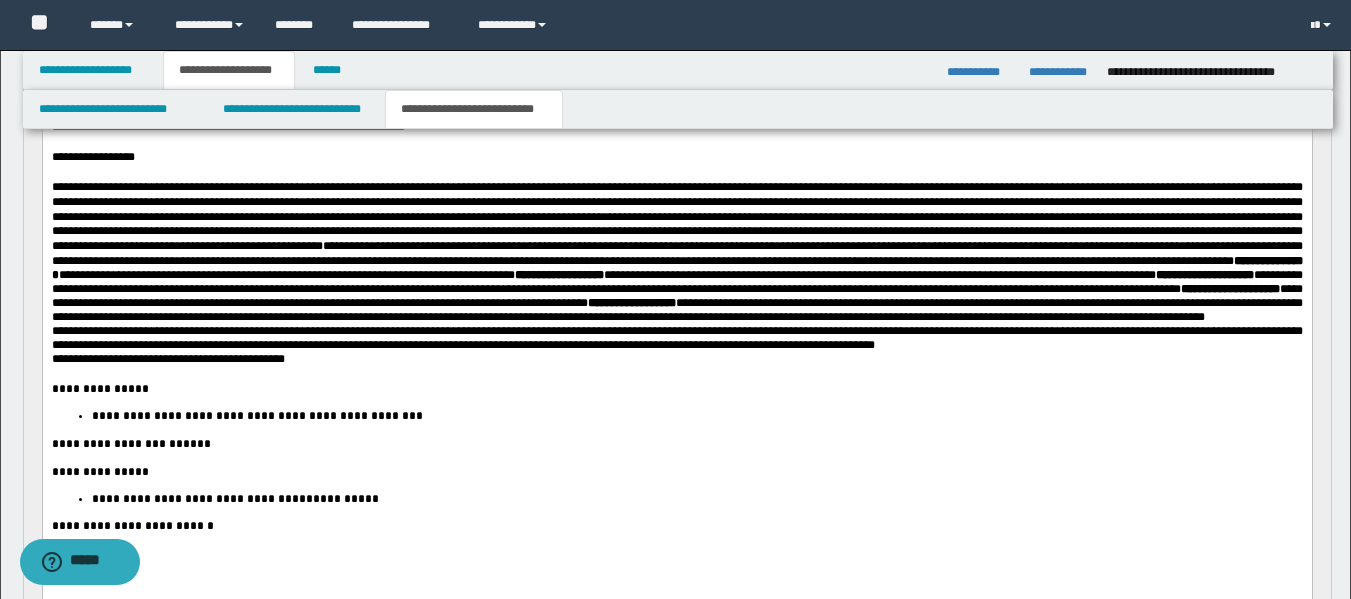 click on "**********" at bounding box center [676, 281] 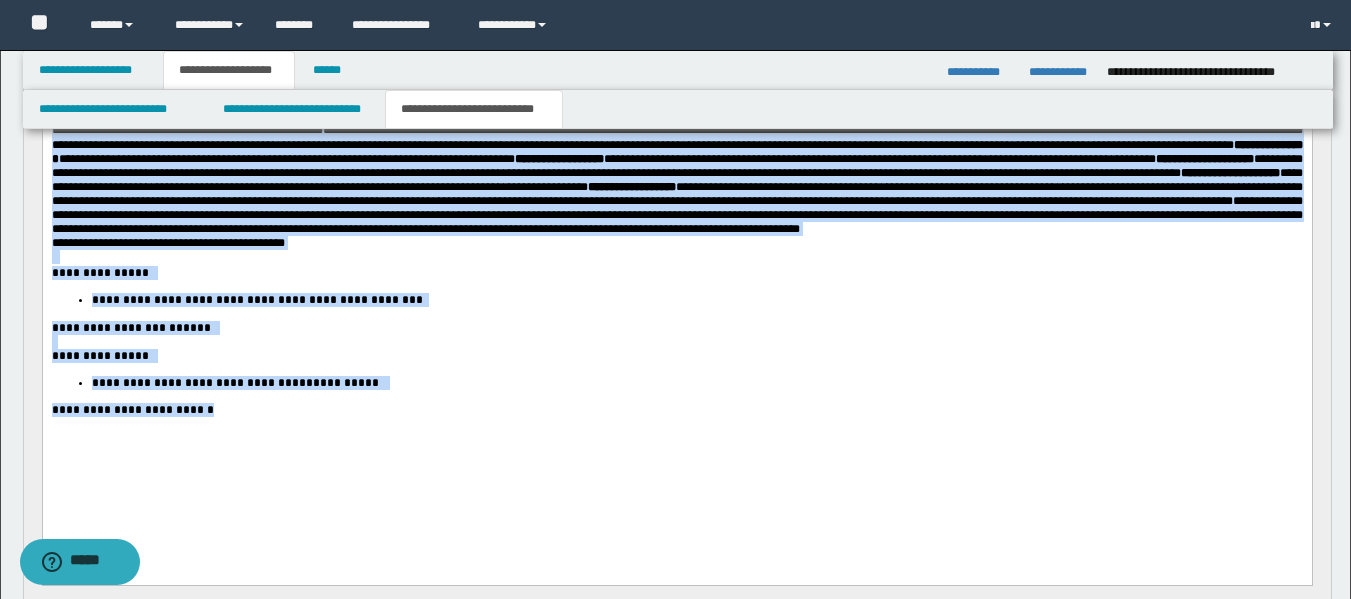 scroll, scrollTop: 445, scrollLeft: 0, axis: vertical 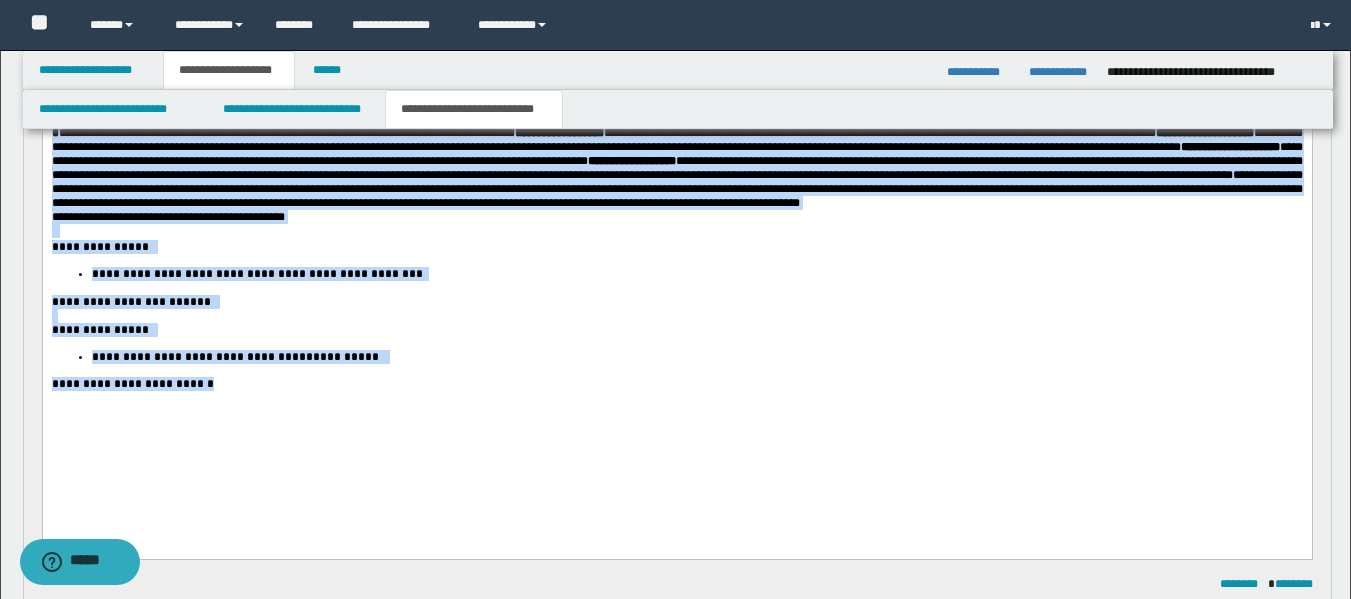 drag, startPoint x: 51, startPoint y: 60, endPoint x: 209, endPoint y: 478, distance: 446.86462 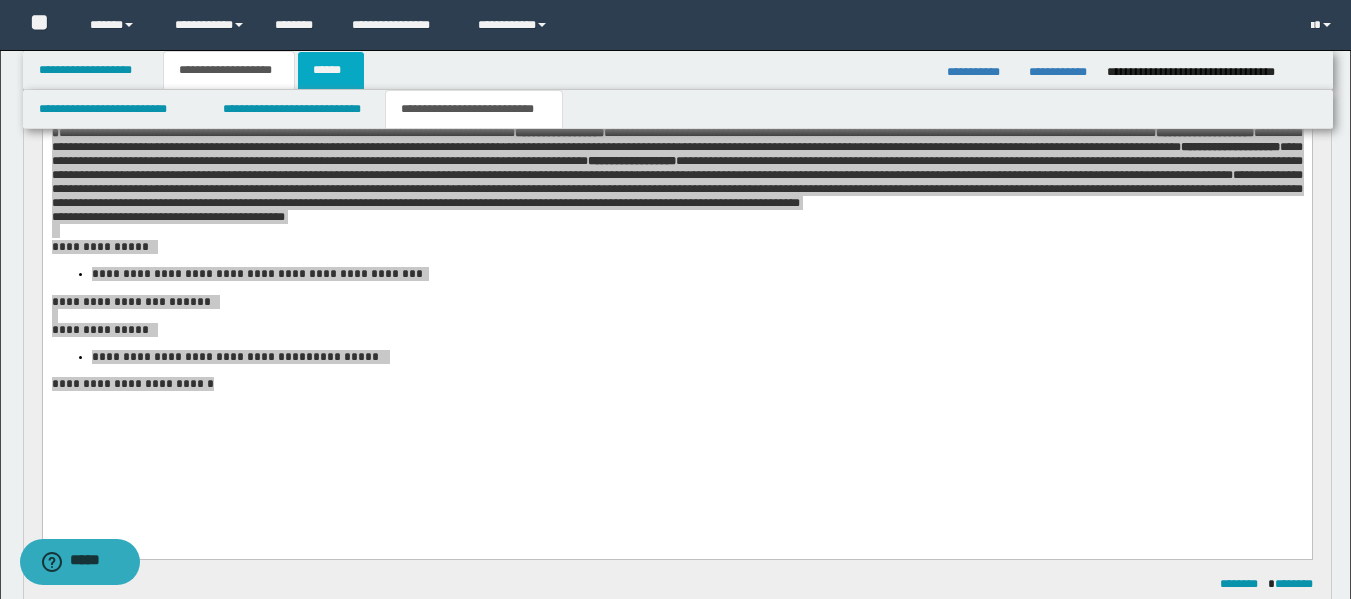 click on "******" at bounding box center [331, 70] 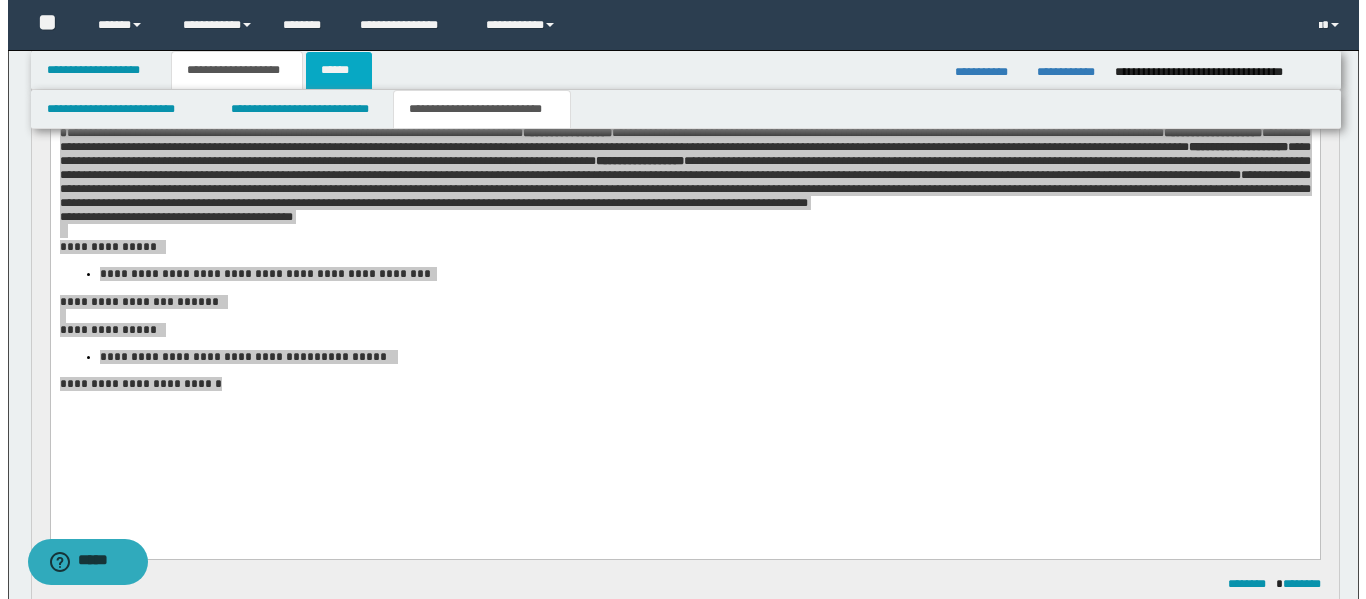scroll, scrollTop: 0, scrollLeft: 0, axis: both 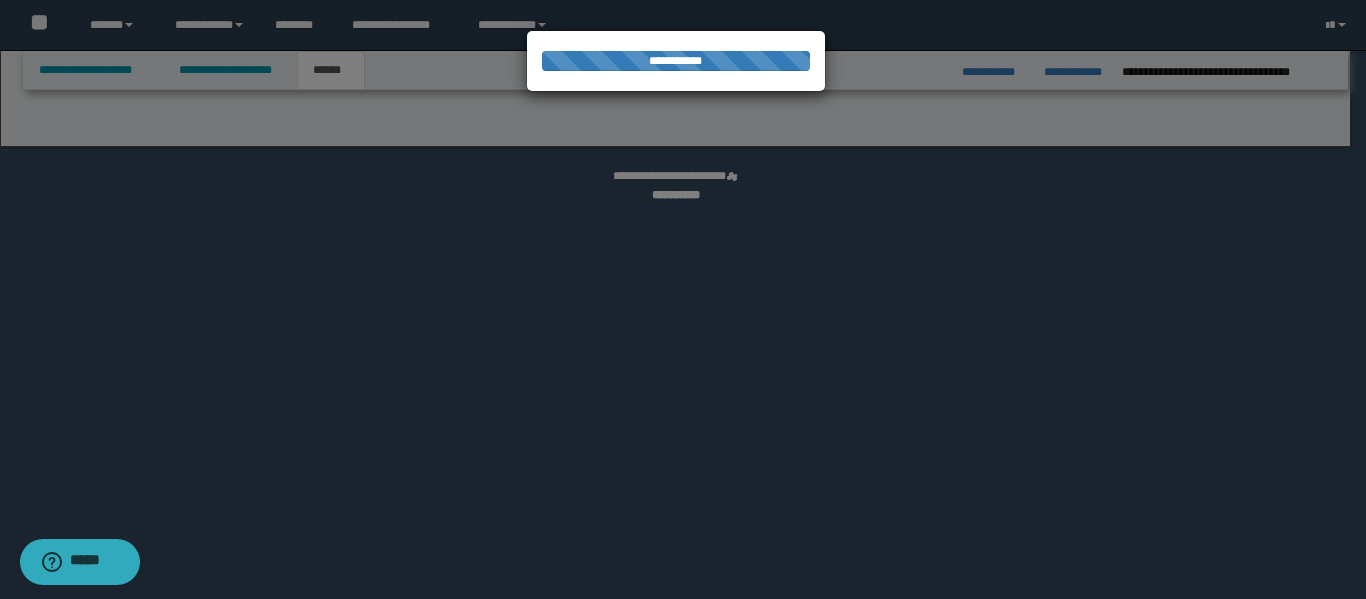 select on "*" 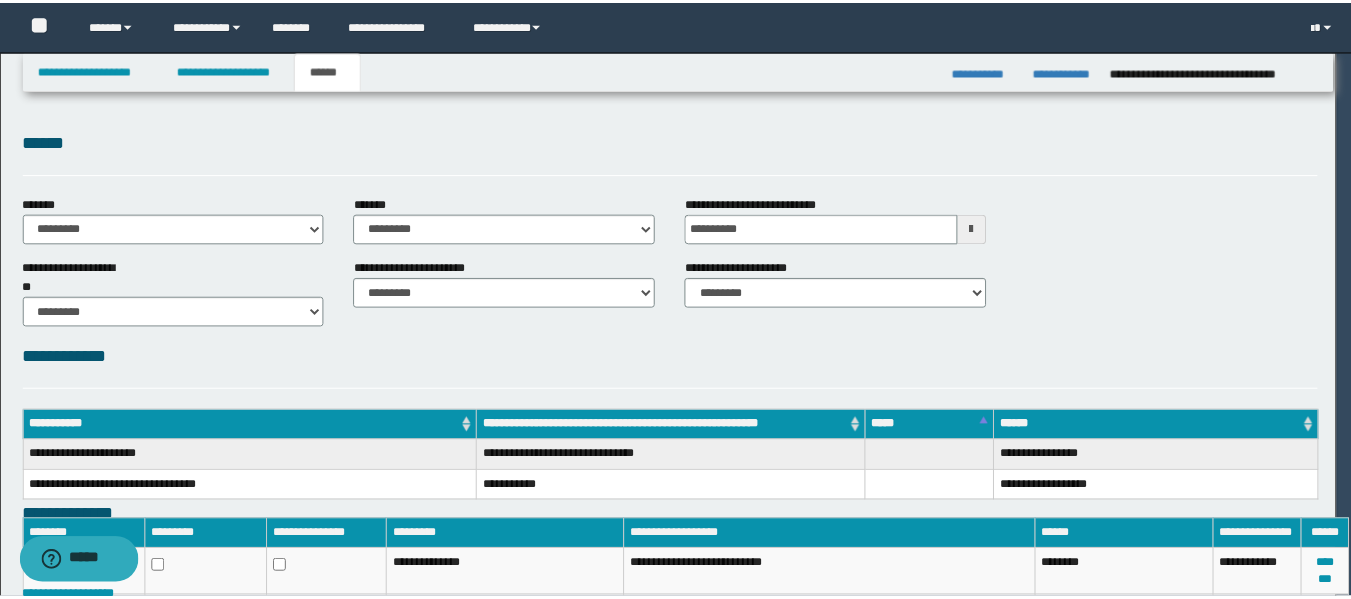 scroll, scrollTop: 0, scrollLeft: 0, axis: both 